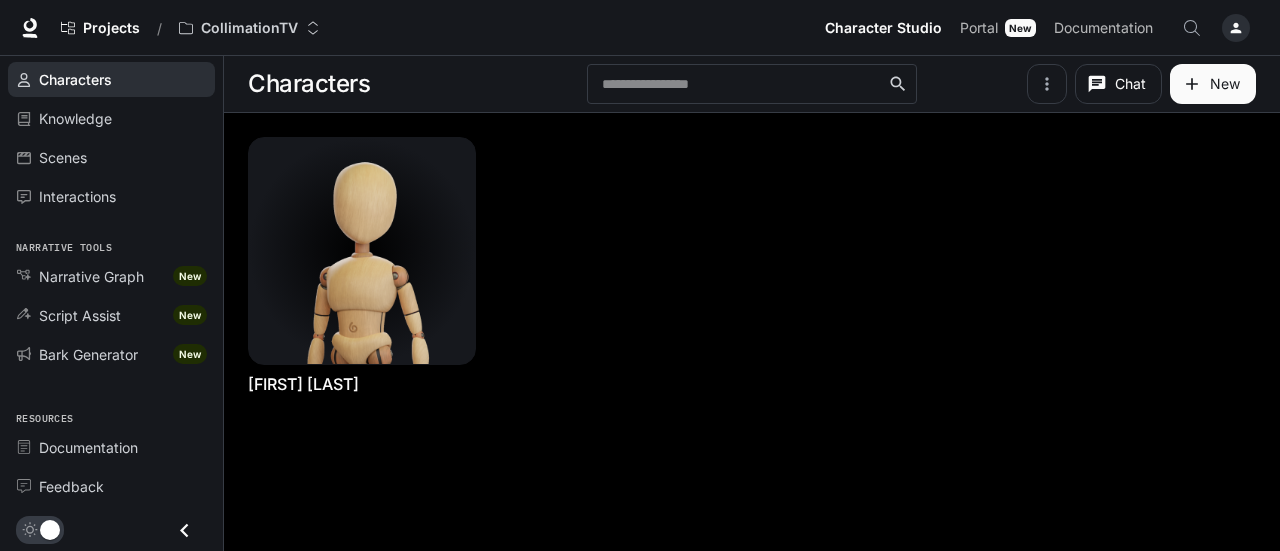 scroll, scrollTop: 0, scrollLeft: 0, axis: both 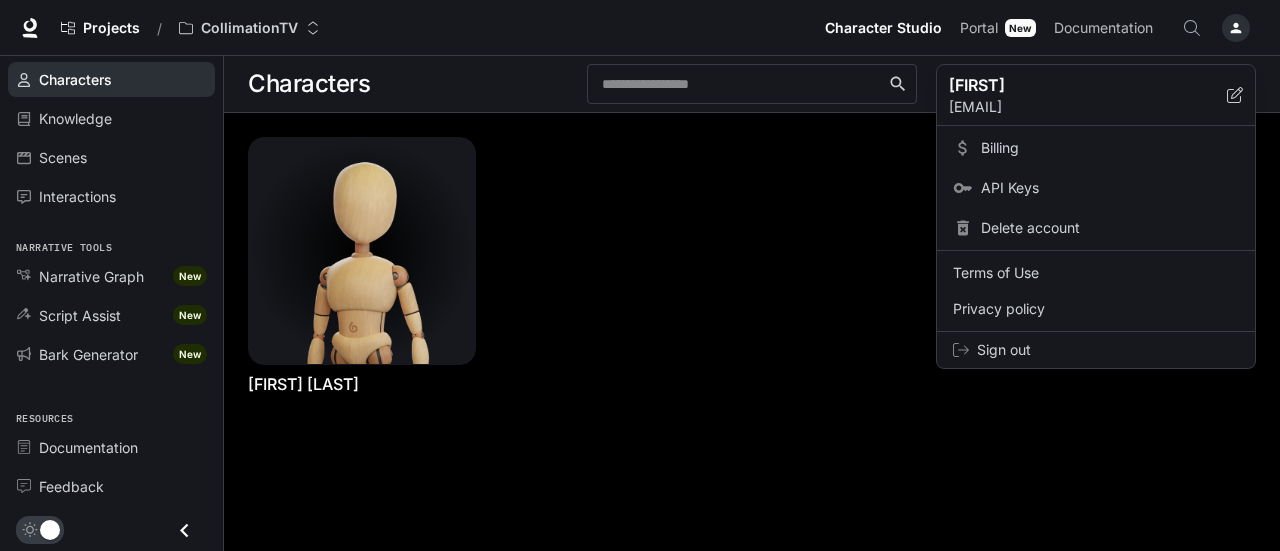 click on "API Keys" at bounding box center [1110, 188] 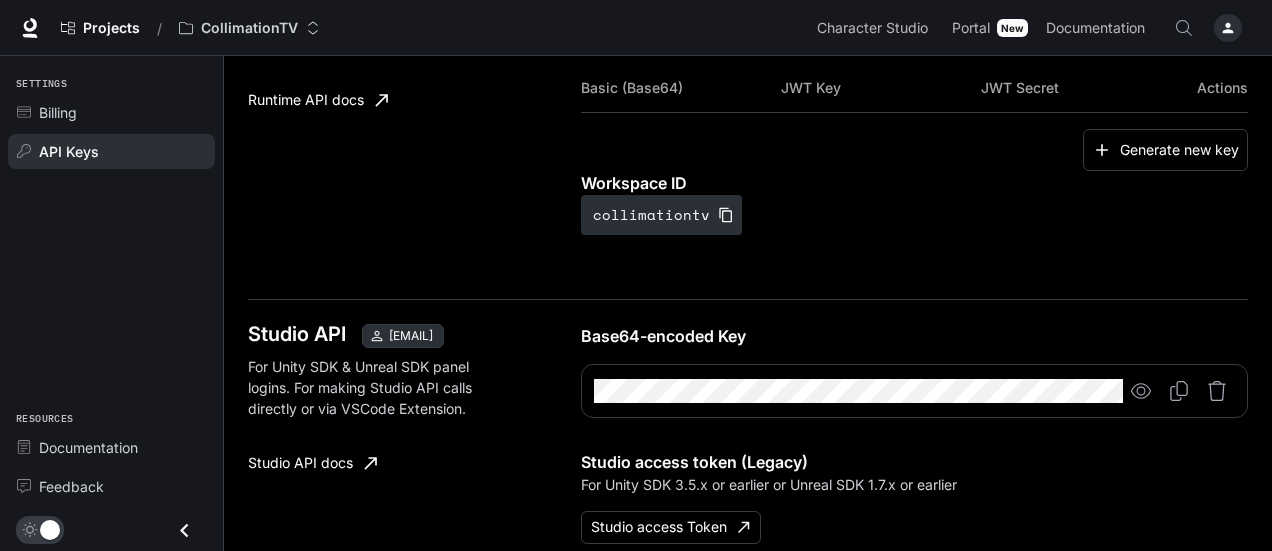 scroll, scrollTop: 300, scrollLeft: 0, axis: vertical 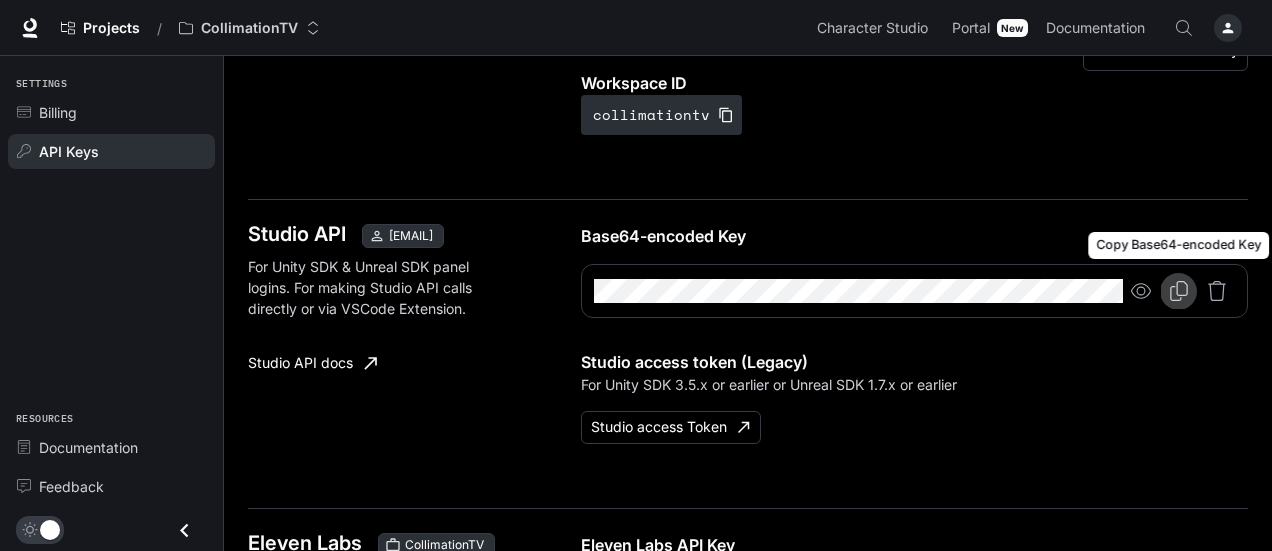 click at bounding box center [1179, 291] 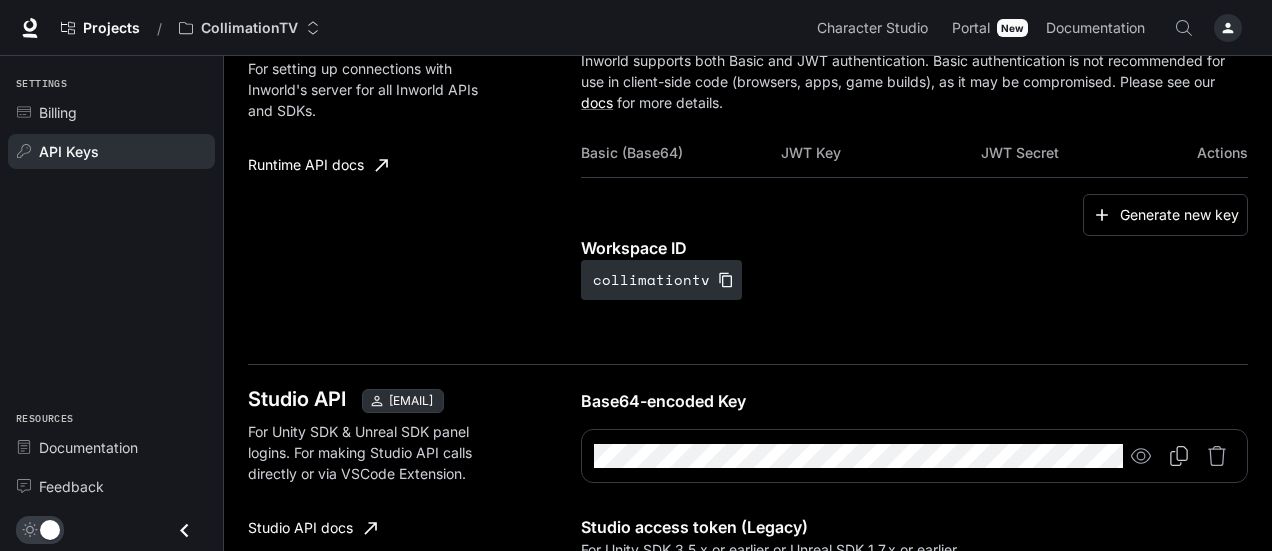 scroll, scrollTop: 0, scrollLeft: 0, axis: both 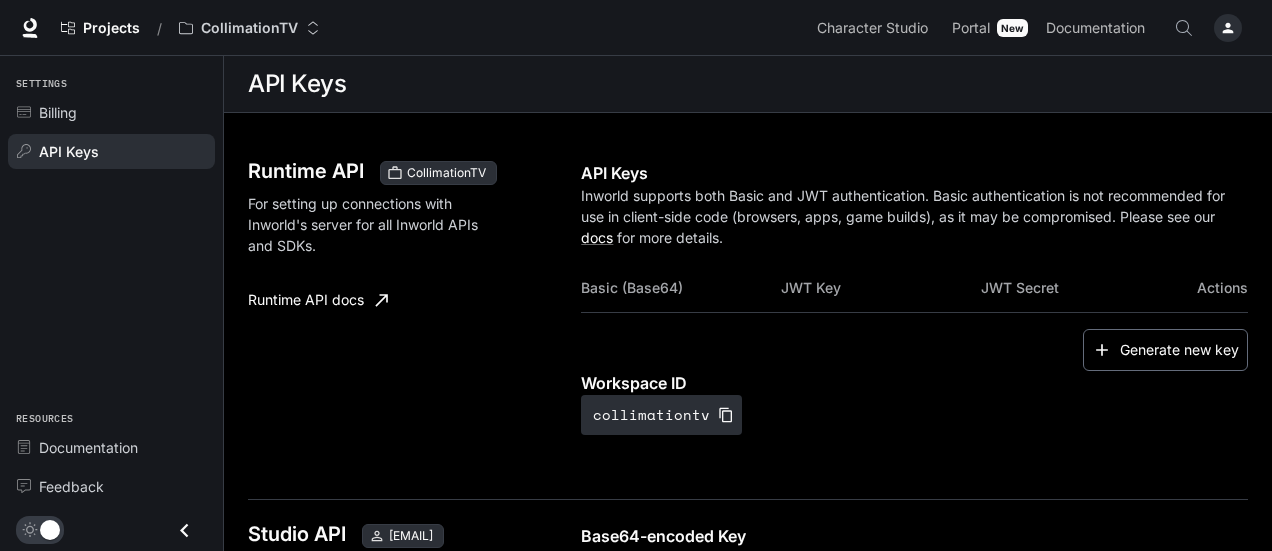 click on "Generate new key" at bounding box center [1165, 350] 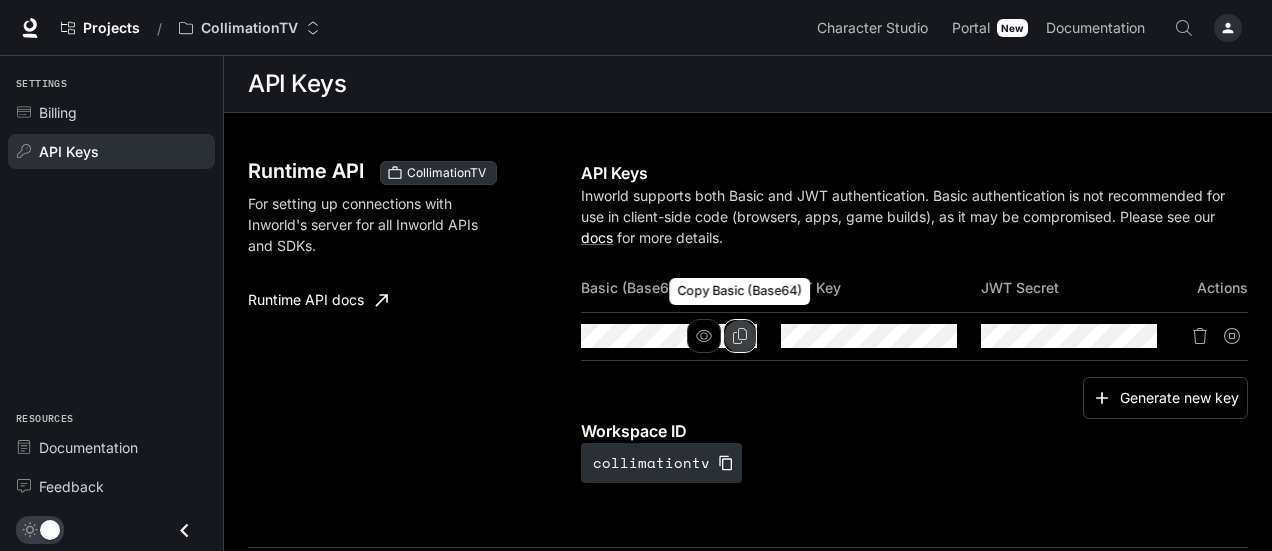 click at bounding box center (740, 336) 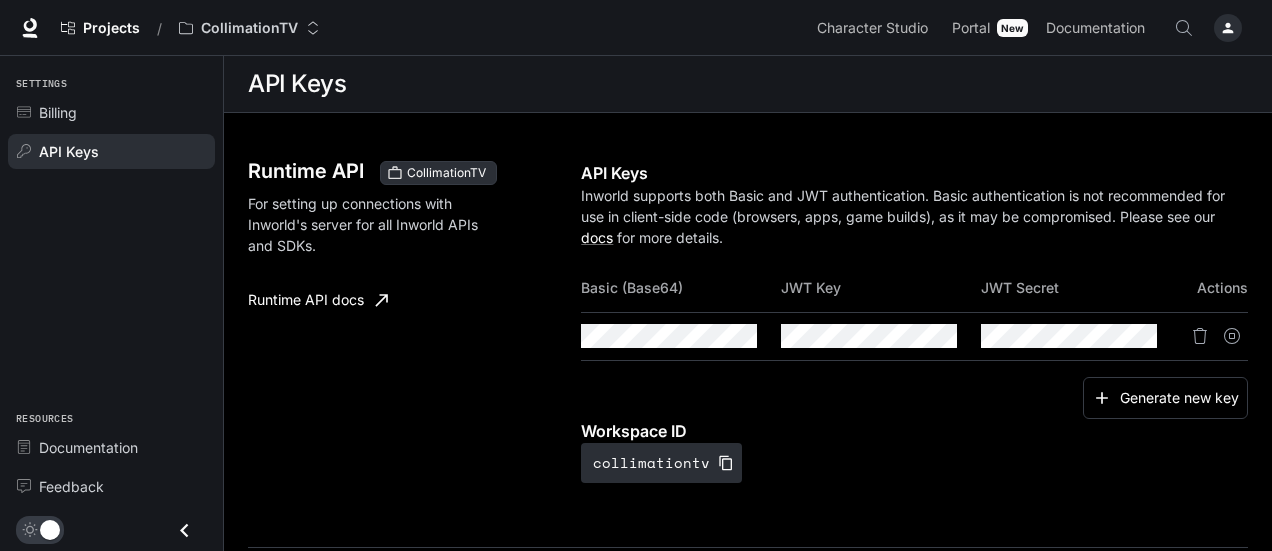 click on "Projects / CollimationTV" at bounding box center (430, 28) 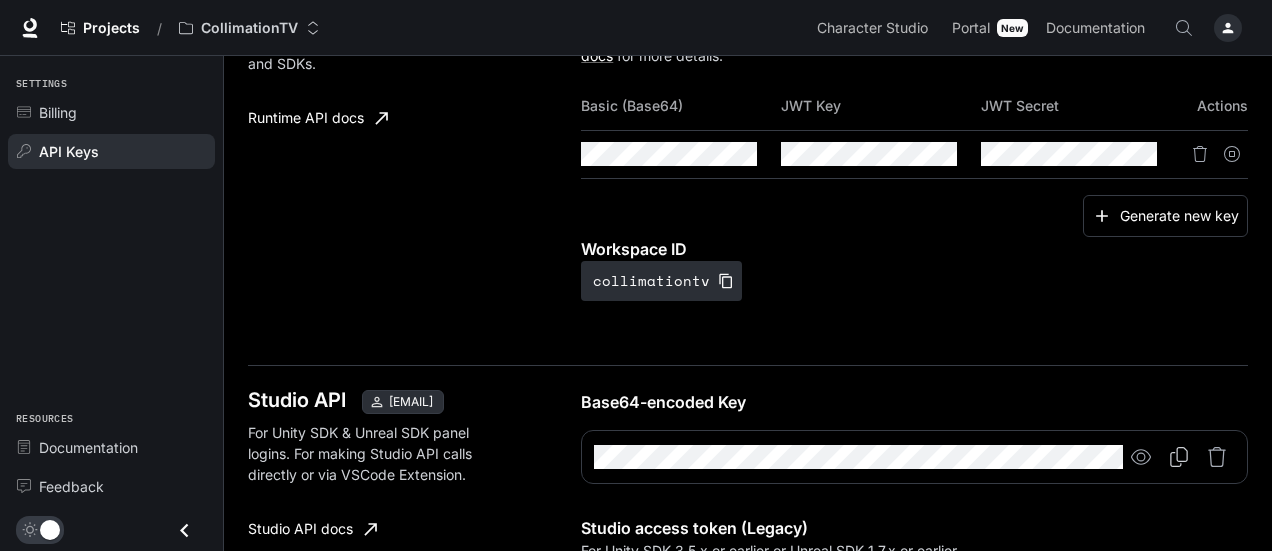 scroll, scrollTop: 97, scrollLeft: 0, axis: vertical 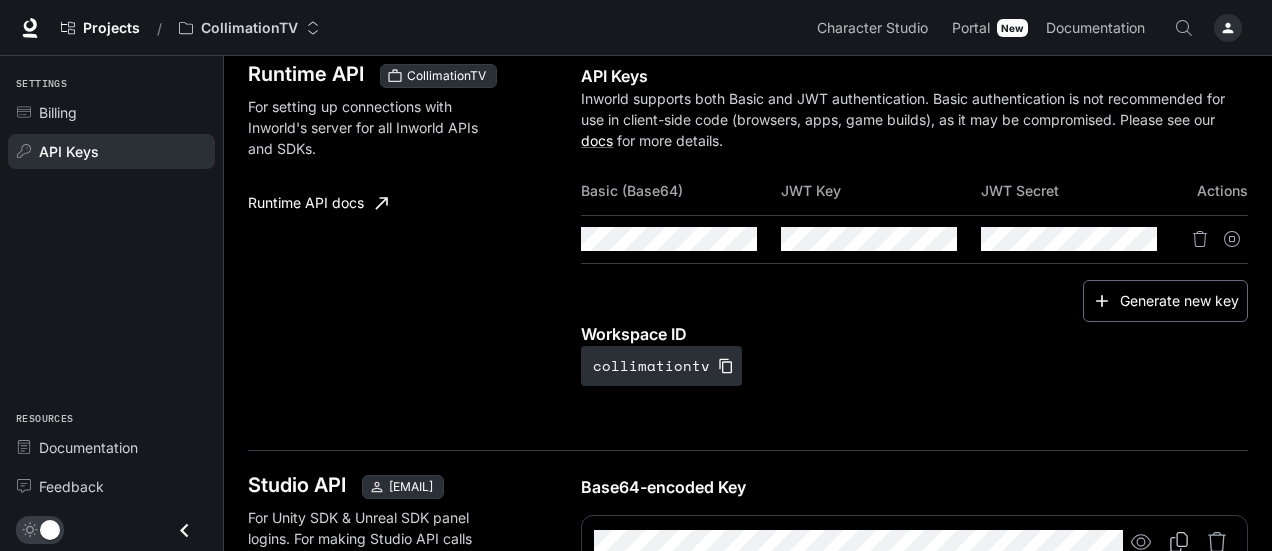 click on "Generate new key" at bounding box center [1165, 301] 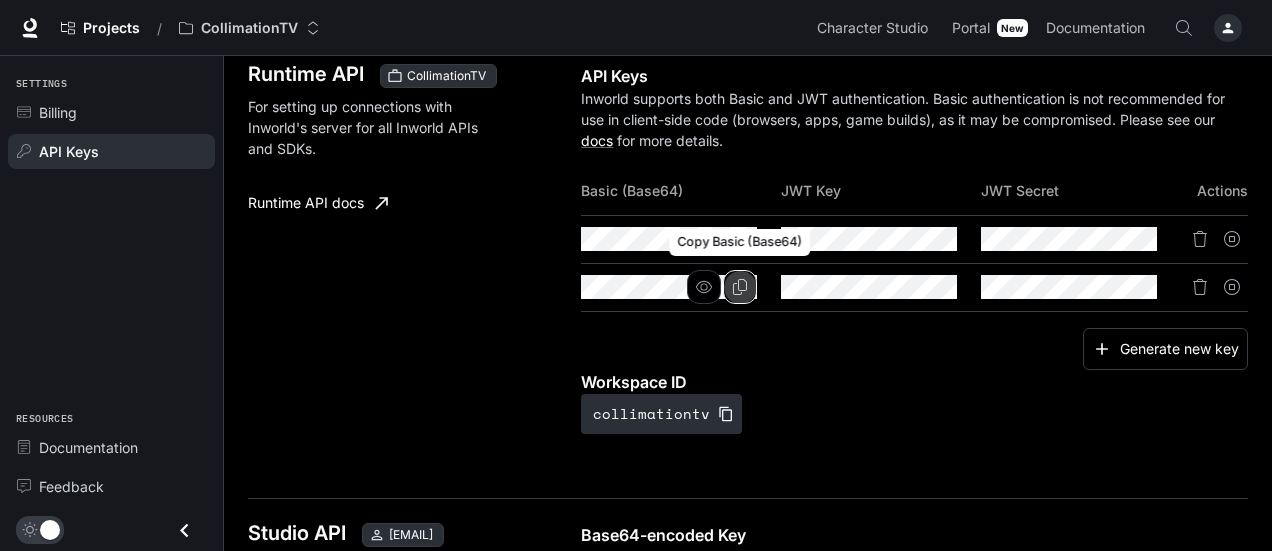click at bounding box center (0, 0) 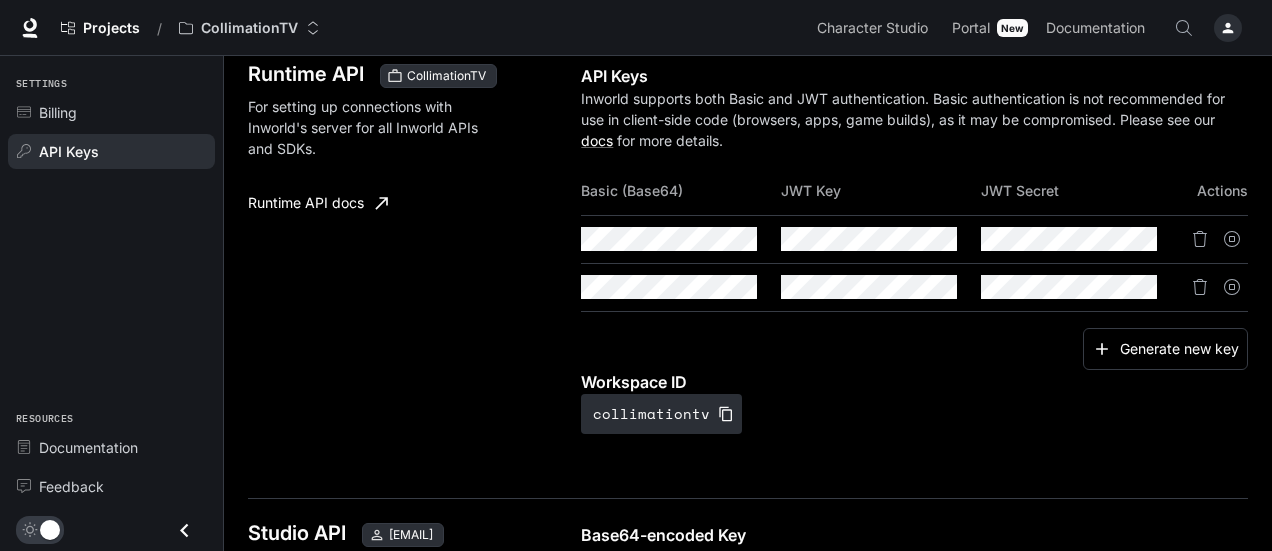 click on "Projects / CollimationTV" at bounding box center [430, 28] 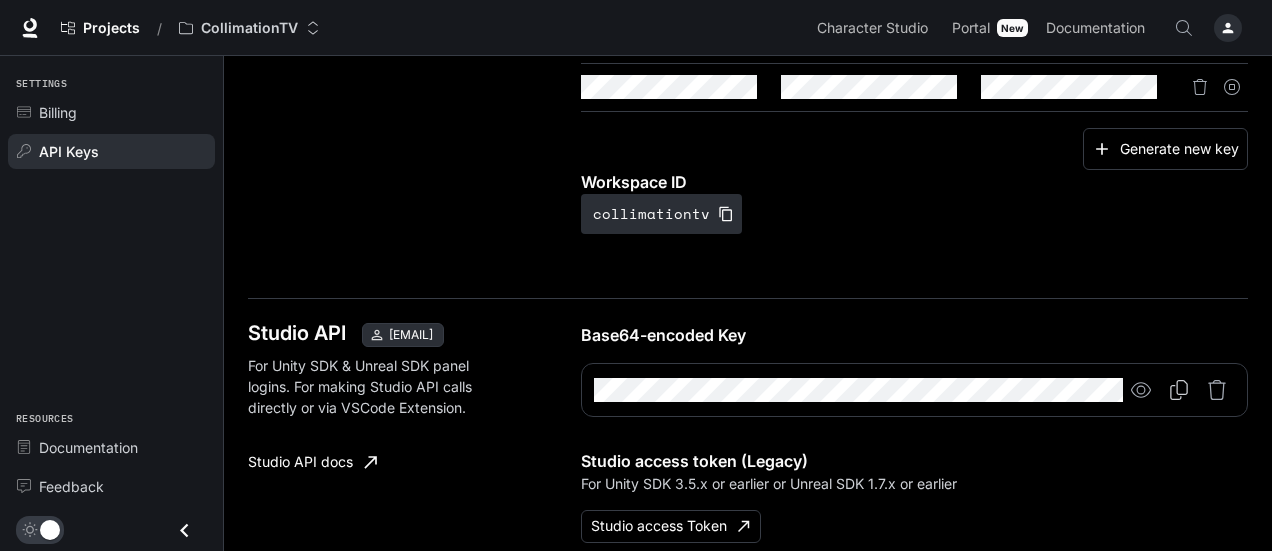 scroll, scrollTop: 397, scrollLeft: 0, axis: vertical 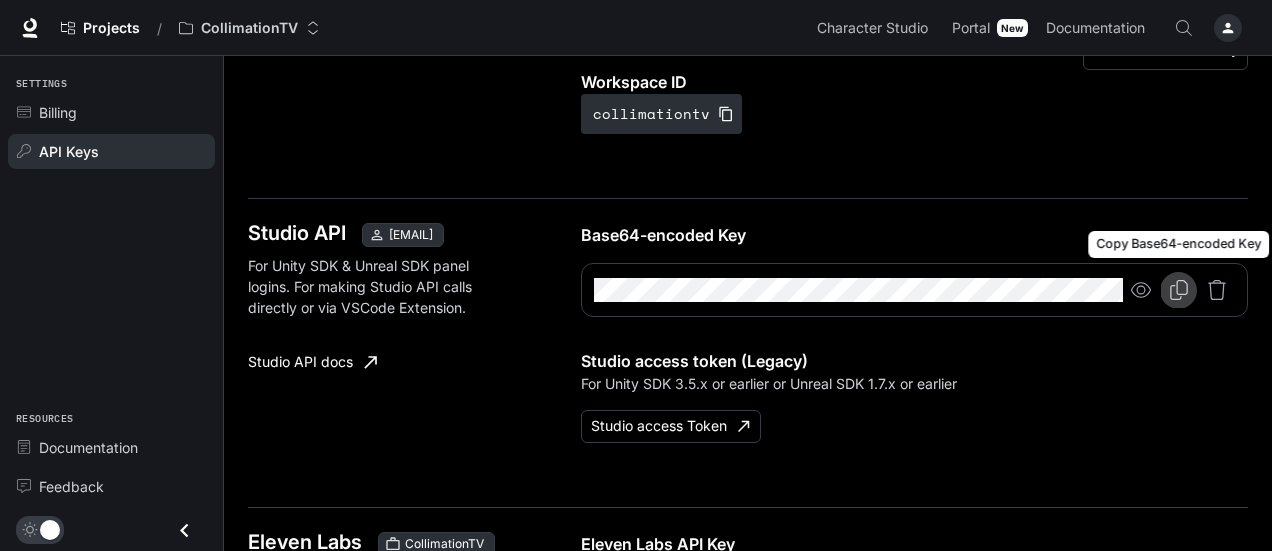 click at bounding box center [1179, 290] 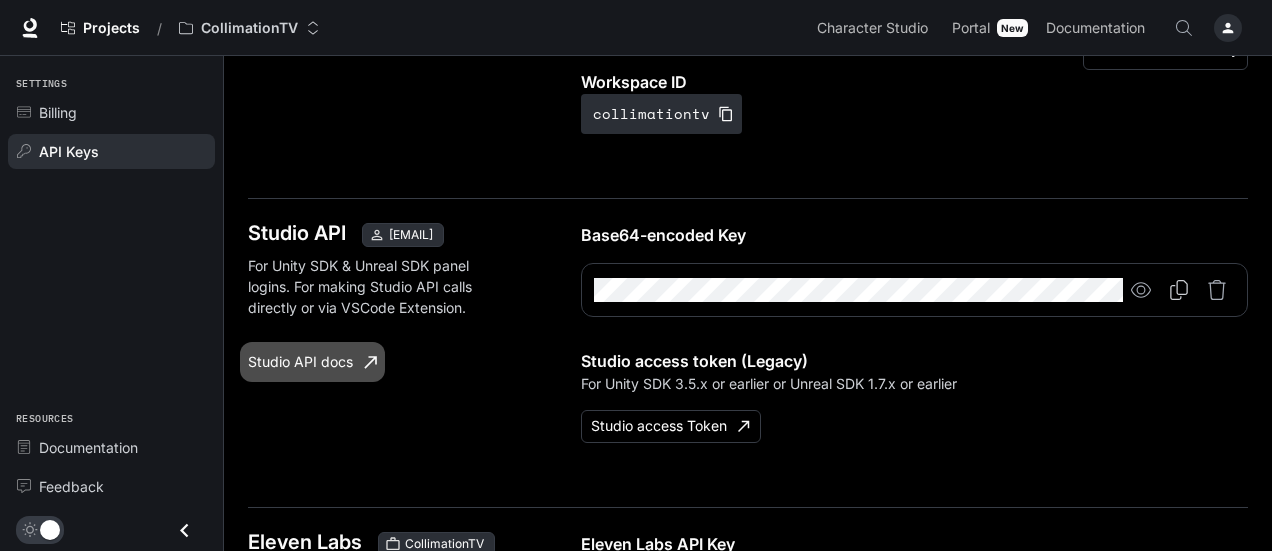 click on "Studio API docs" at bounding box center (312, 362) 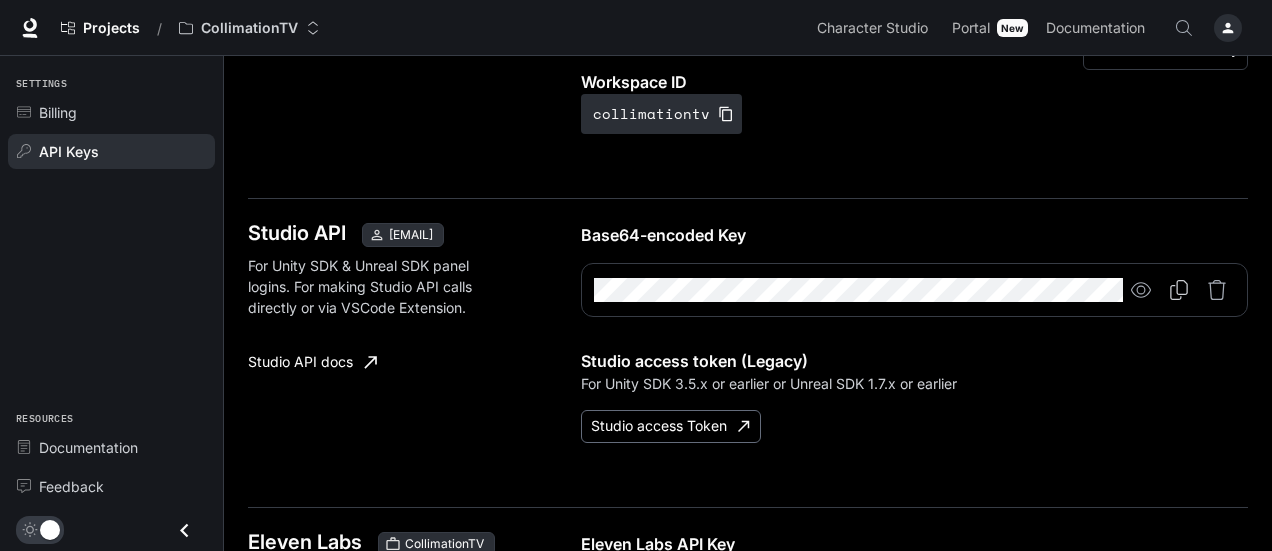 click on "Studio access Token" at bounding box center [671, 426] 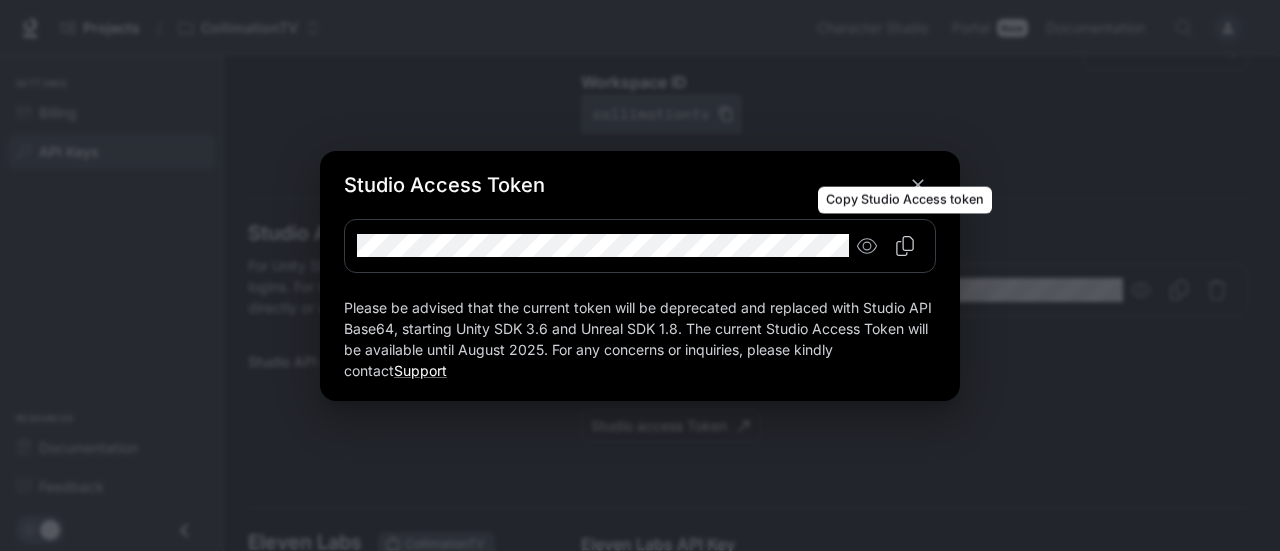 click at bounding box center [905, 246] 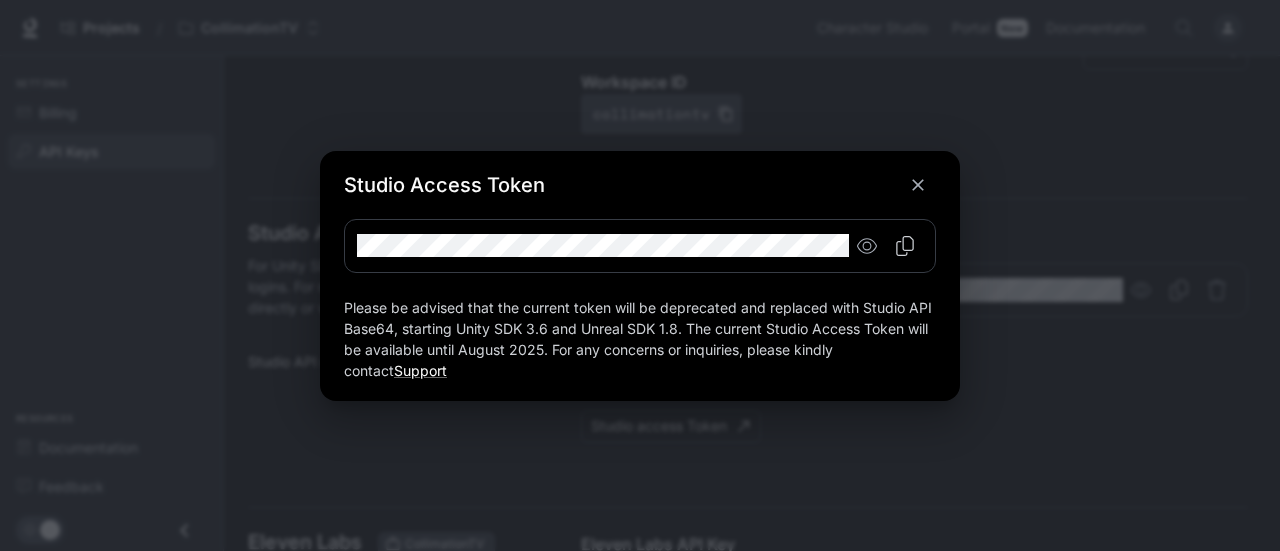 click on "Studio Access Token Please be advised that the current token will be deprecated and replaced with Studio API Base64, starting Unity SDK 3.6 and Unreal SDK 1.8. The current Studio Access Token will be available until August 2025. For any concerns or inquiries, please kindly contact Support" at bounding box center [640, 275] 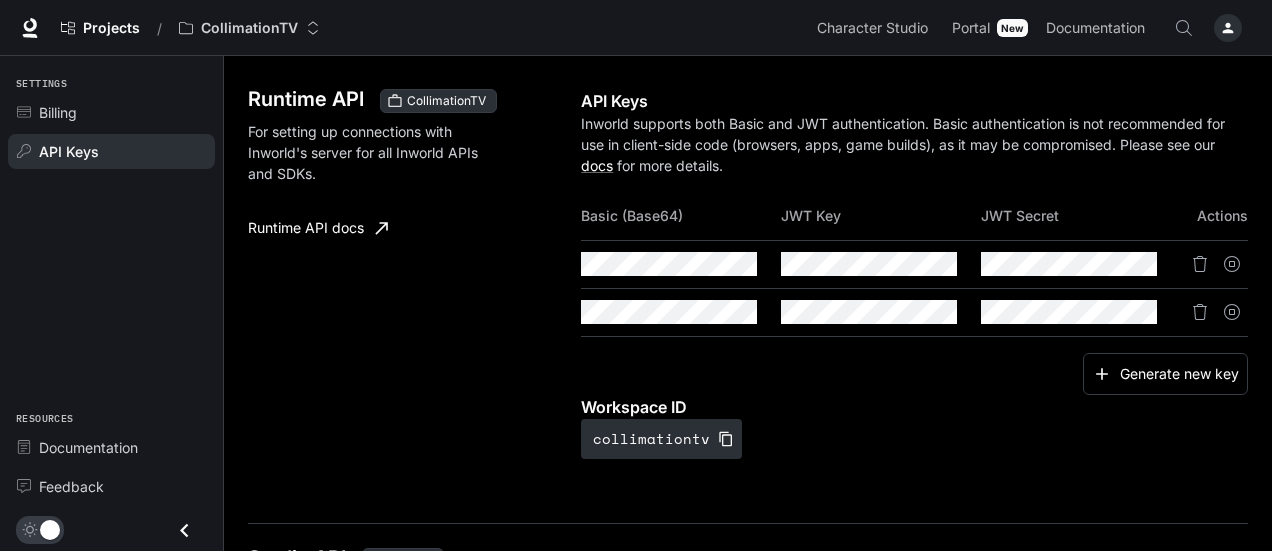 scroll, scrollTop: 0, scrollLeft: 0, axis: both 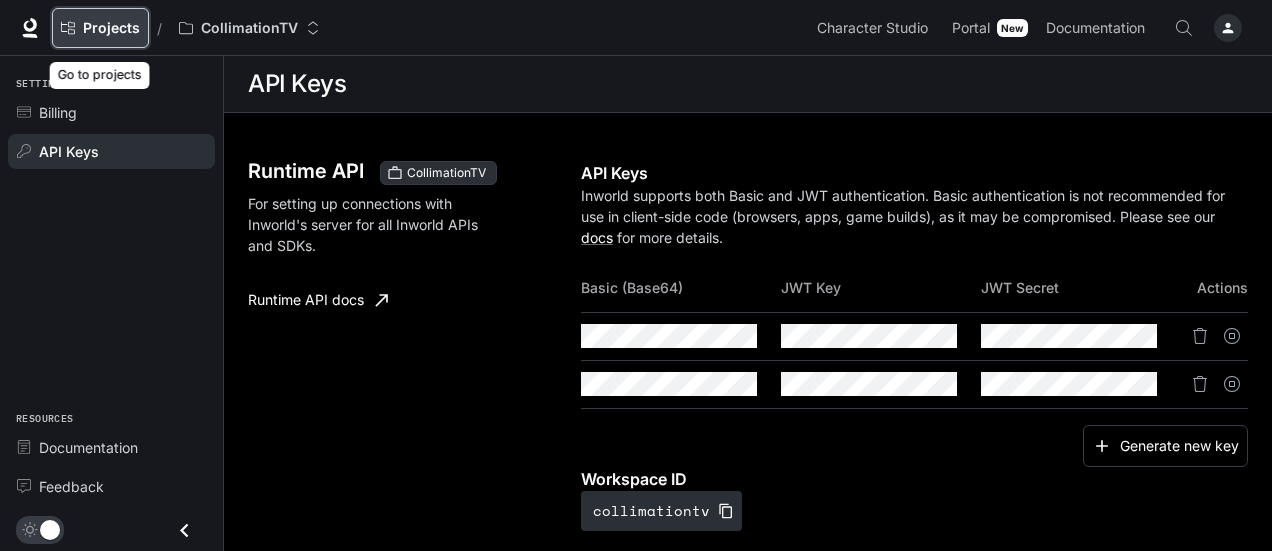 click on "Projects" at bounding box center (100, 28) 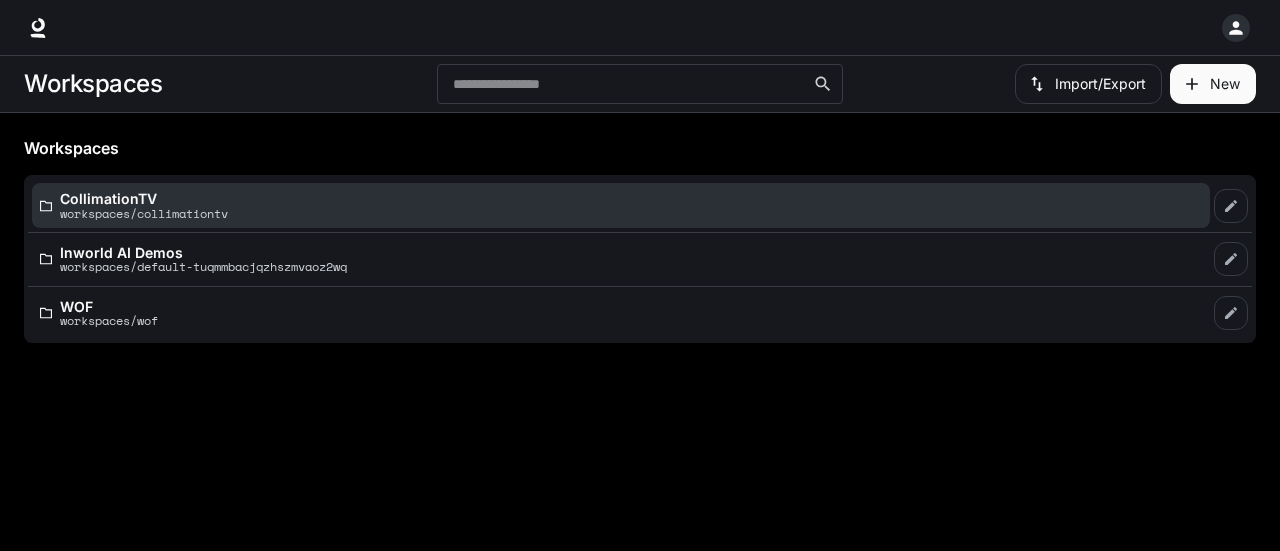 click on "CollimationTV workspaces/collimationtv" at bounding box center (621, 205) 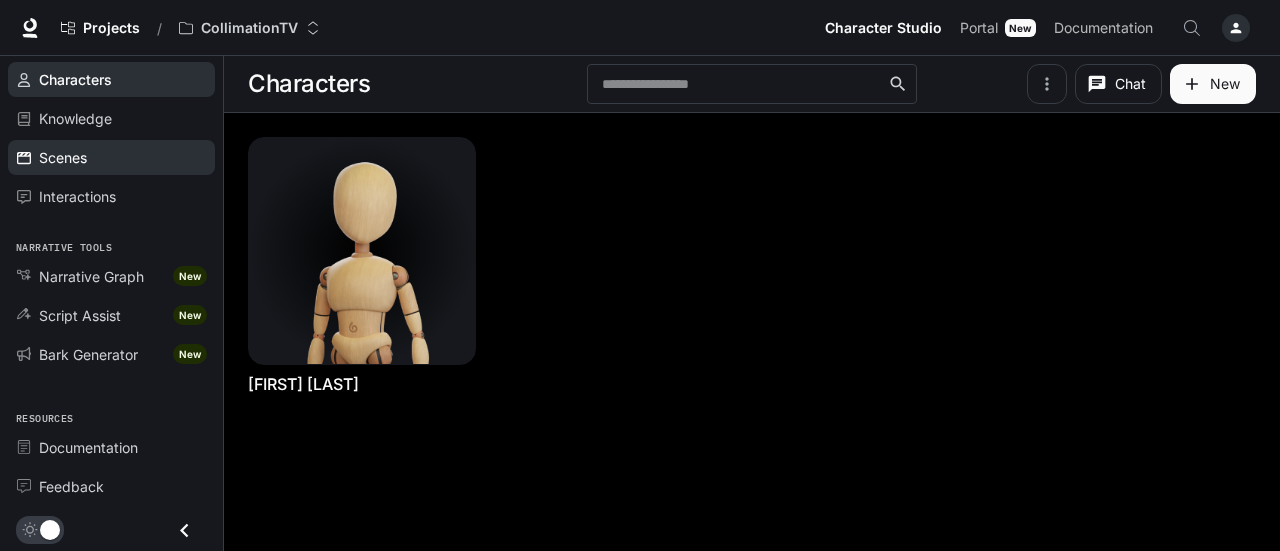 click on "Scenes" at bounding box center [63, 157] 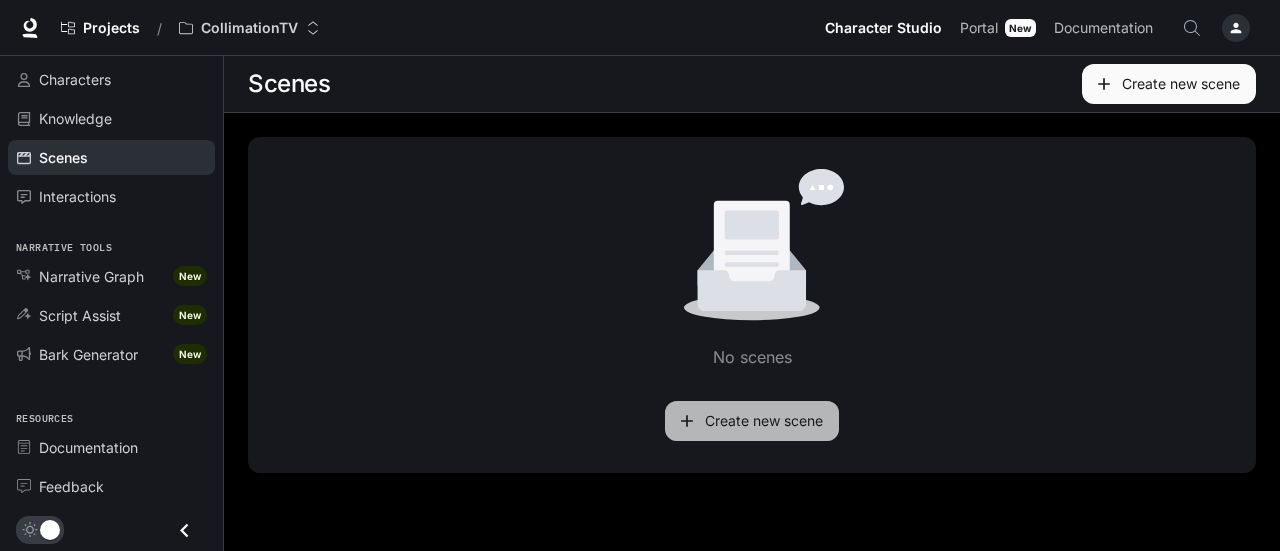 click on "Create new scene" at bounding box center (752, 421) 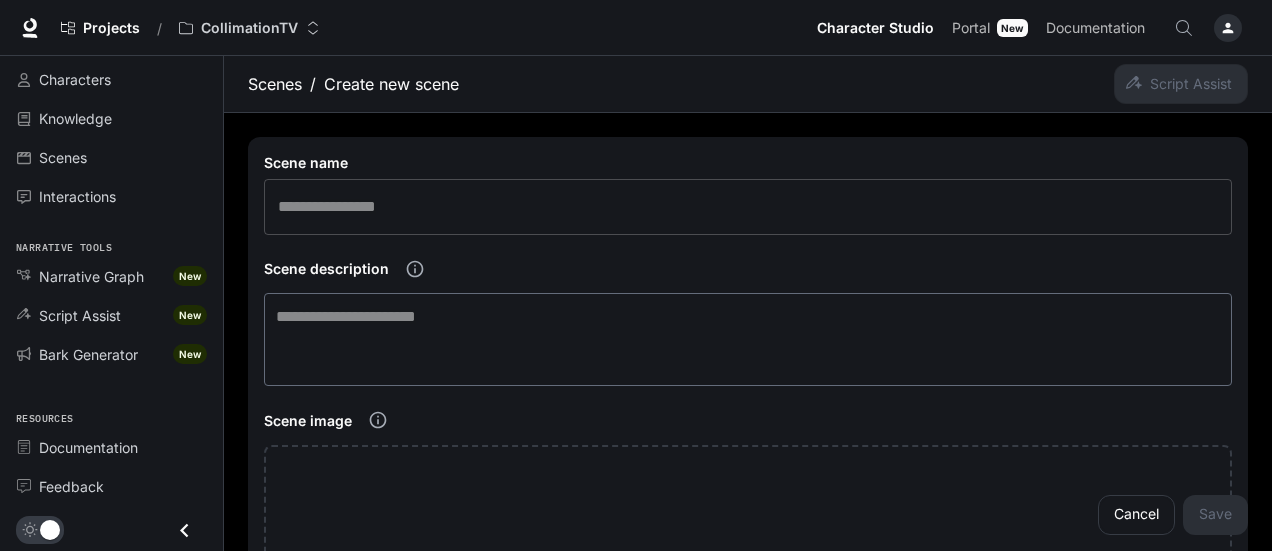 click at bounding box center [748, 207] 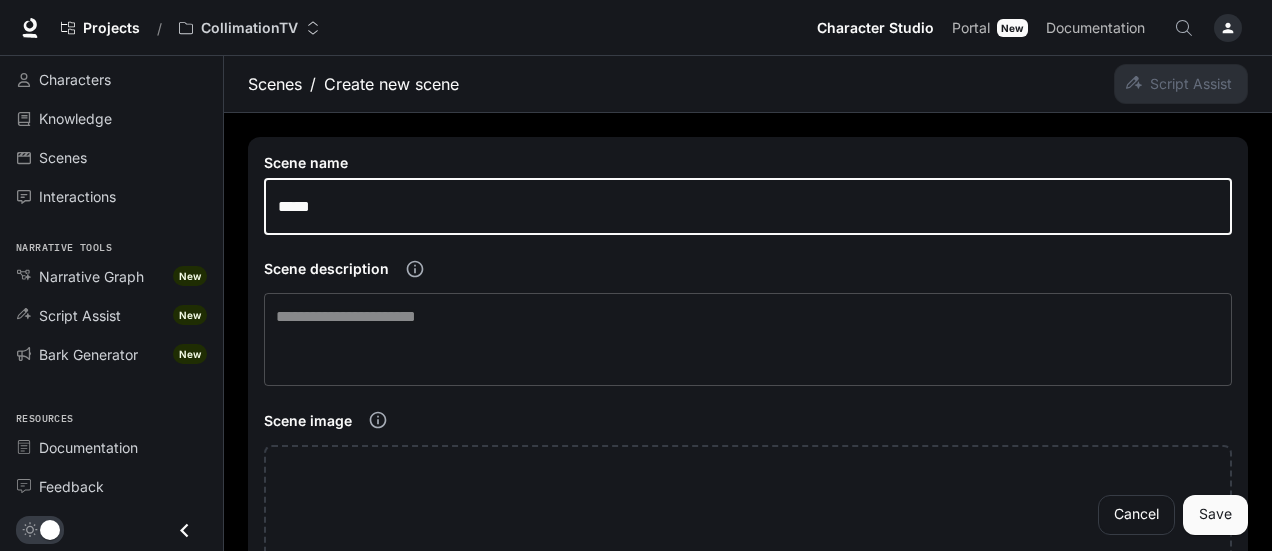 type on "*****" 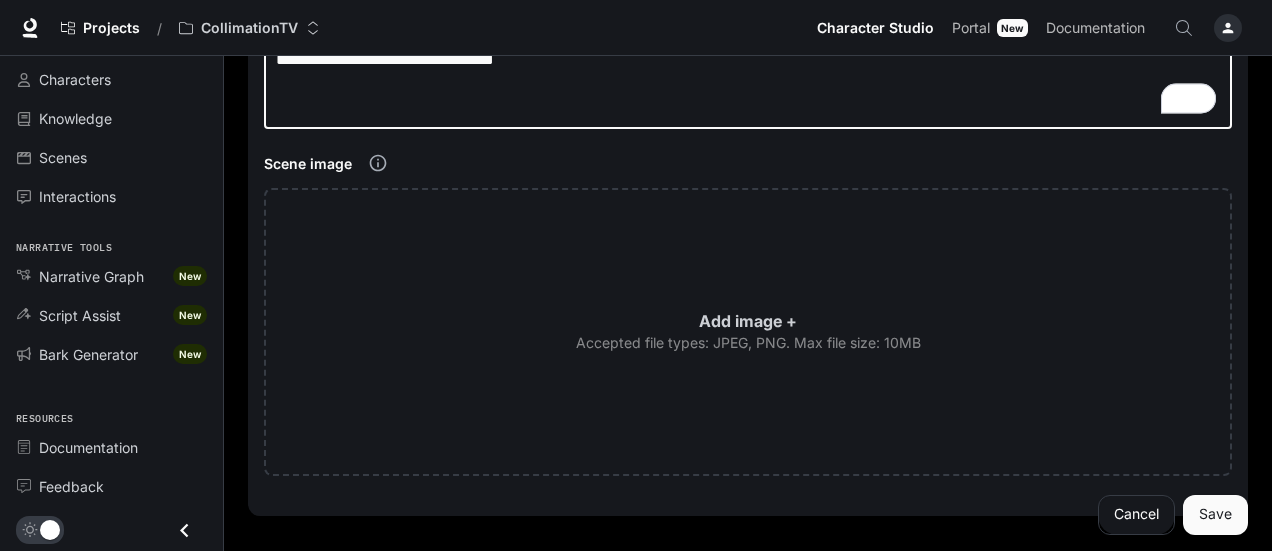 scroll, scrollTop: 300, scrollLeft: 0, axis: vertical 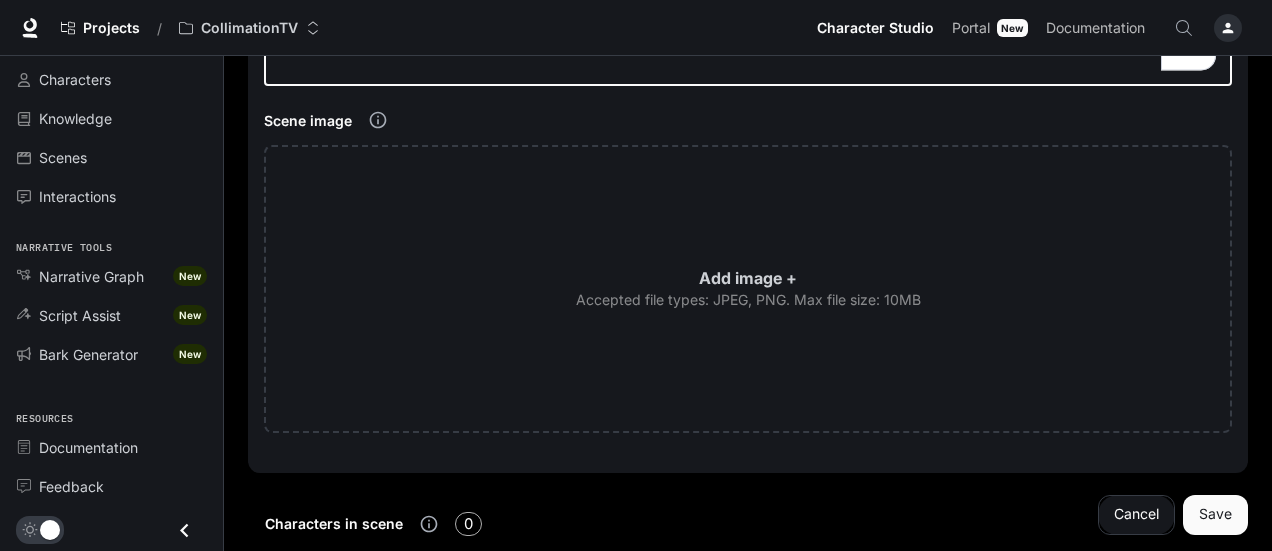type on "**********" 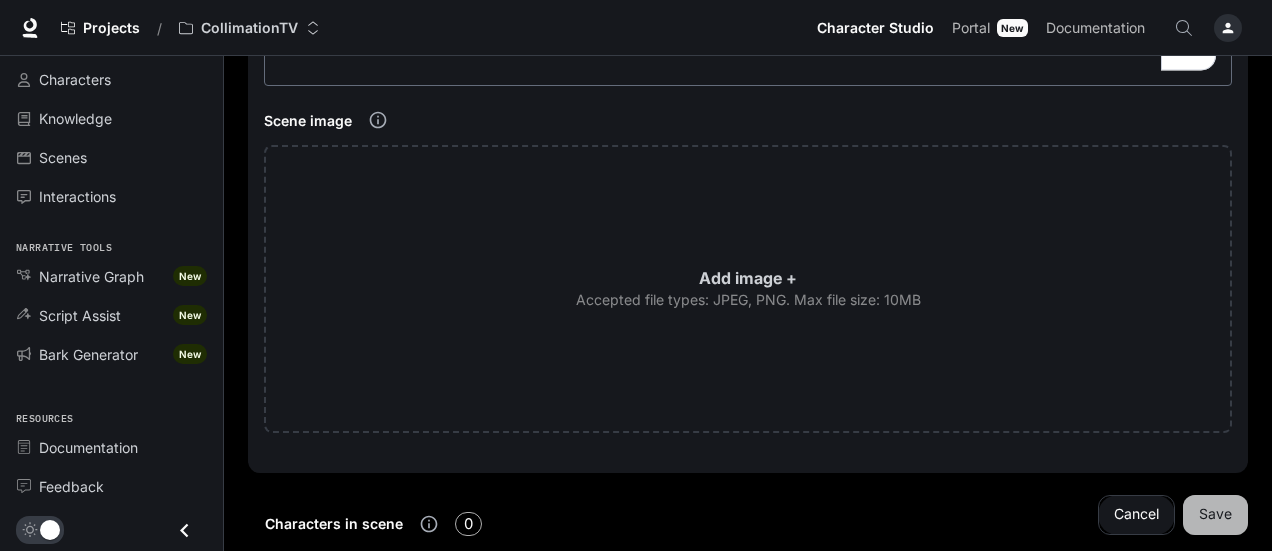 click on "Save" at bounding box center [1215, 515] 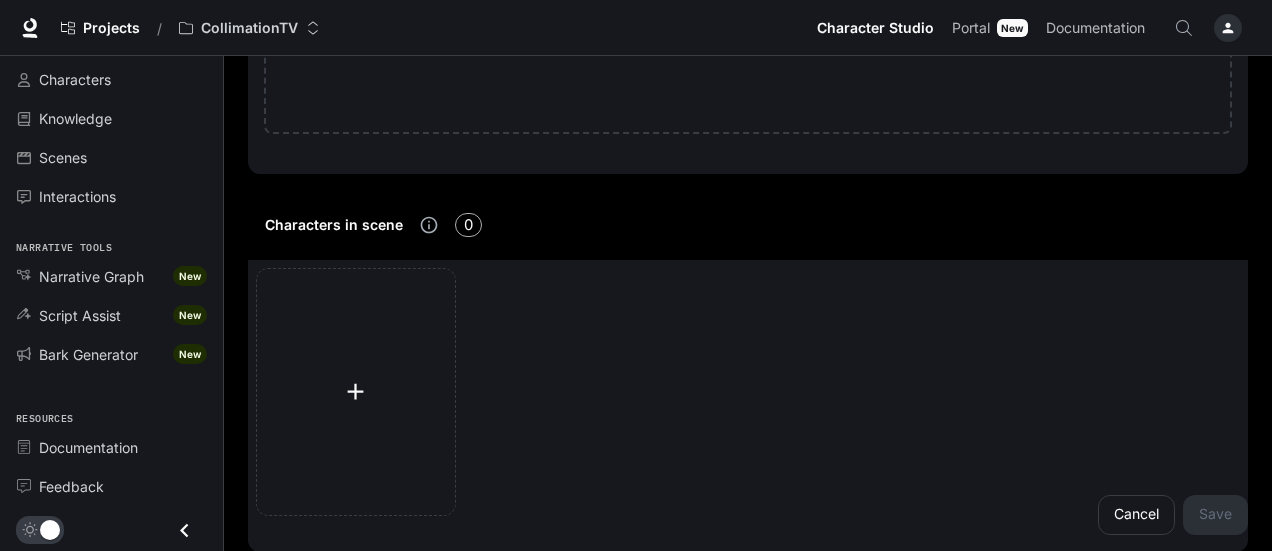 scroll, scrollTop: 800, scrollLeft: 0, axis: vertical 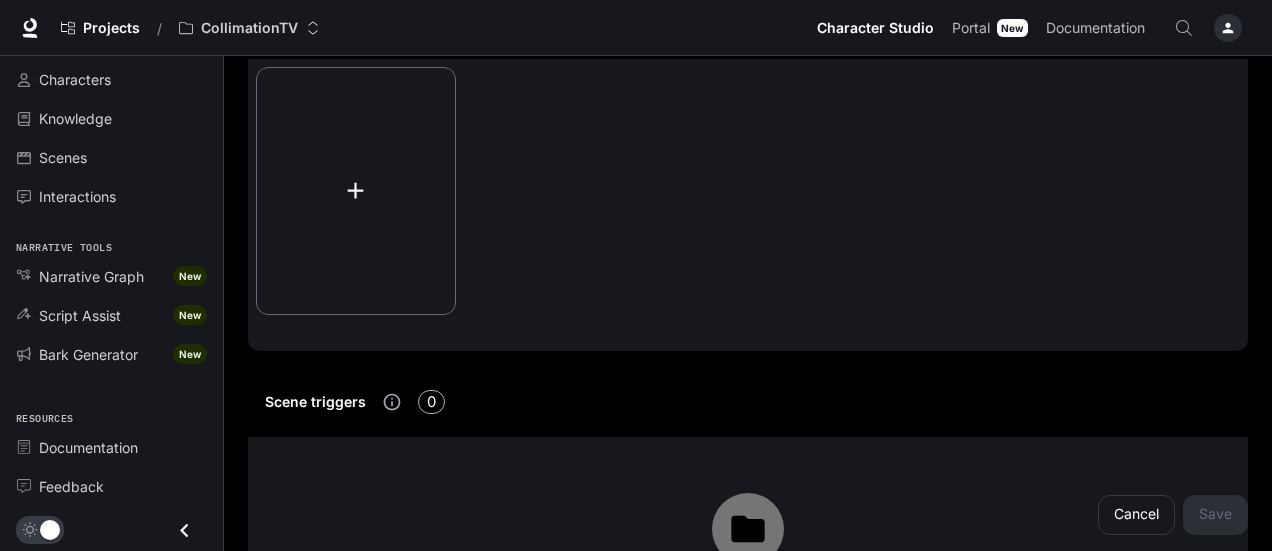 click at bounding box center [355, 190] 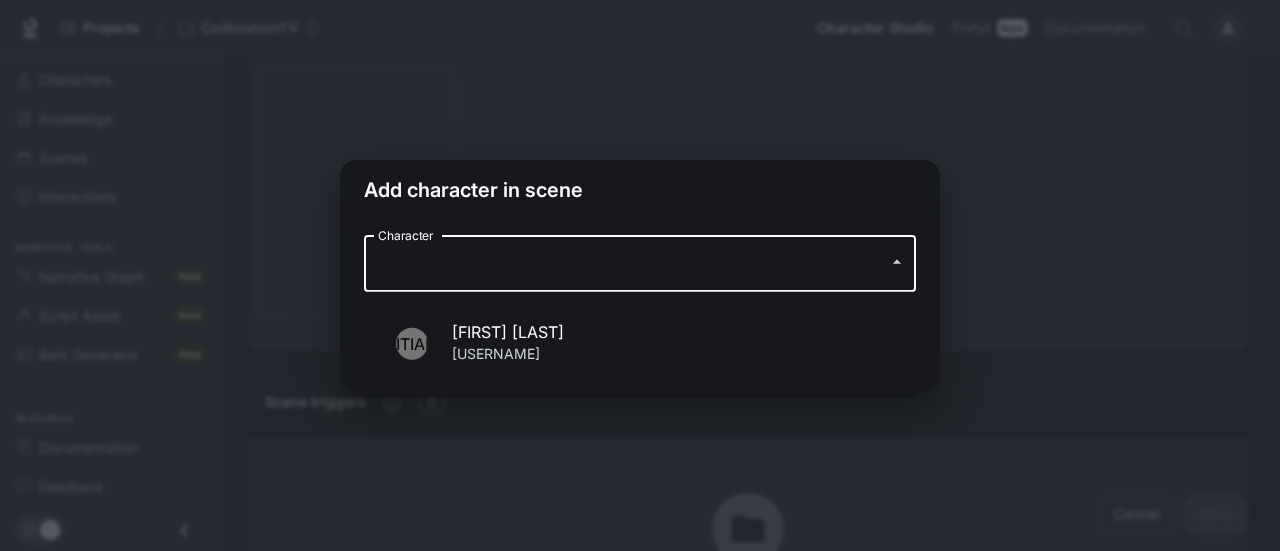 click on "Character" at bounding box center (625, 264) 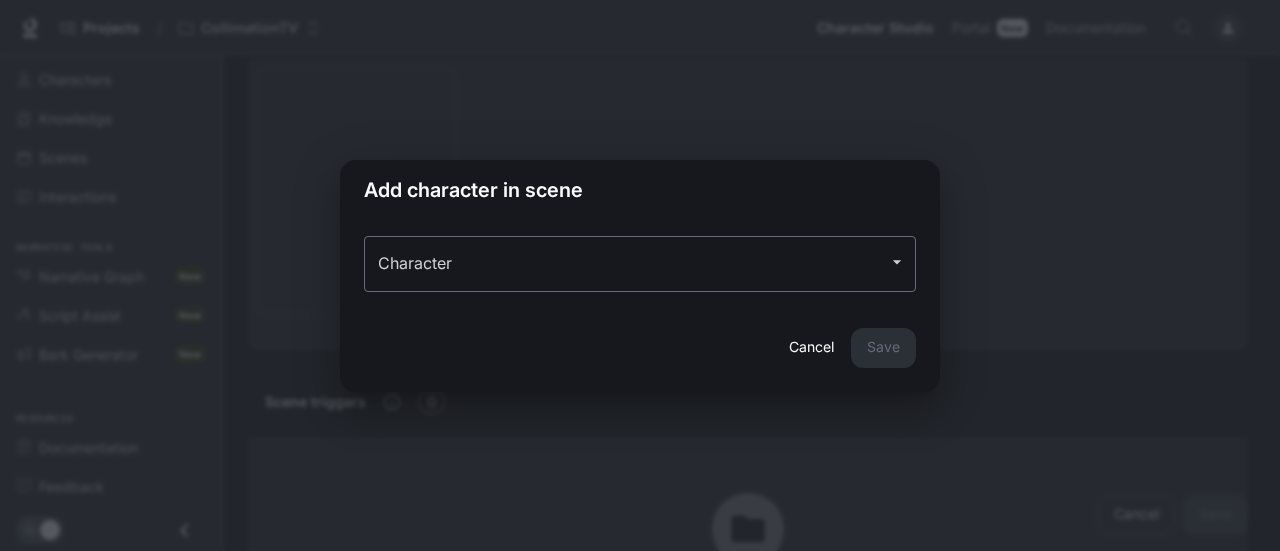 click on "Add character in scene Character Character Cancel Save" at bounding box center [640, 275] 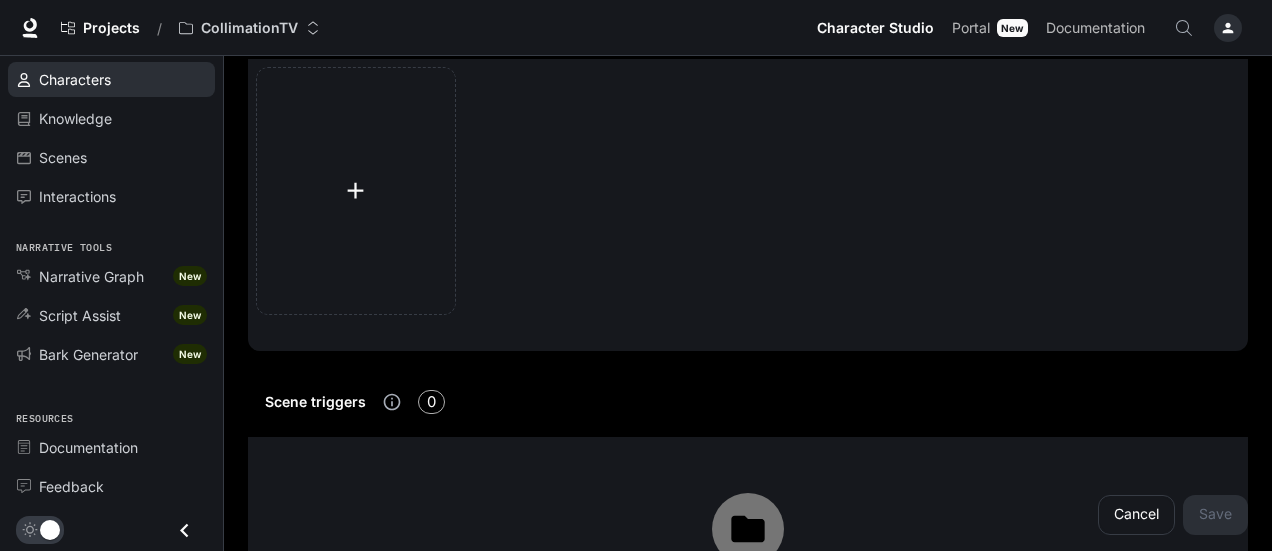 click on "Characters" at bounding box center [75, 79] 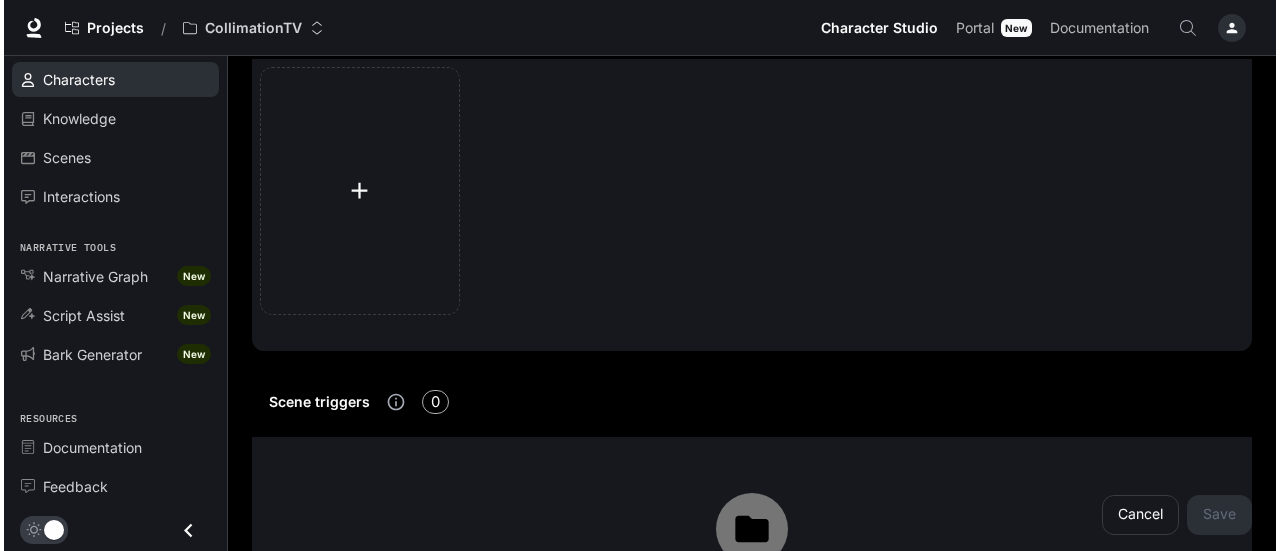 scroll, scrollTop: 0, scrollLeft: 0, axis: both 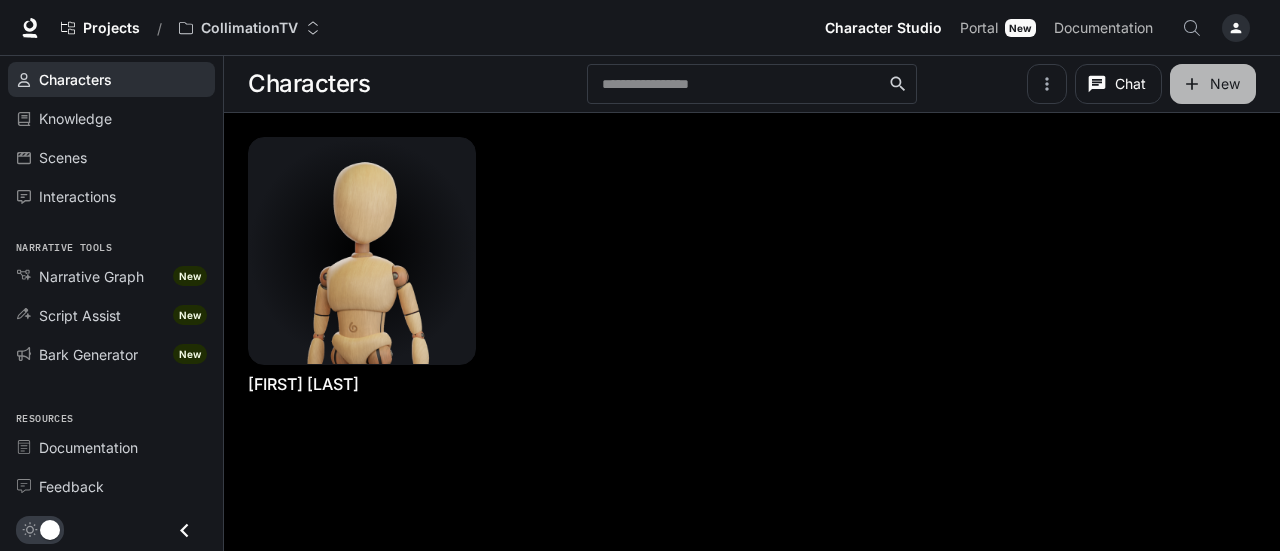 click at bounding box center [1192, 84] 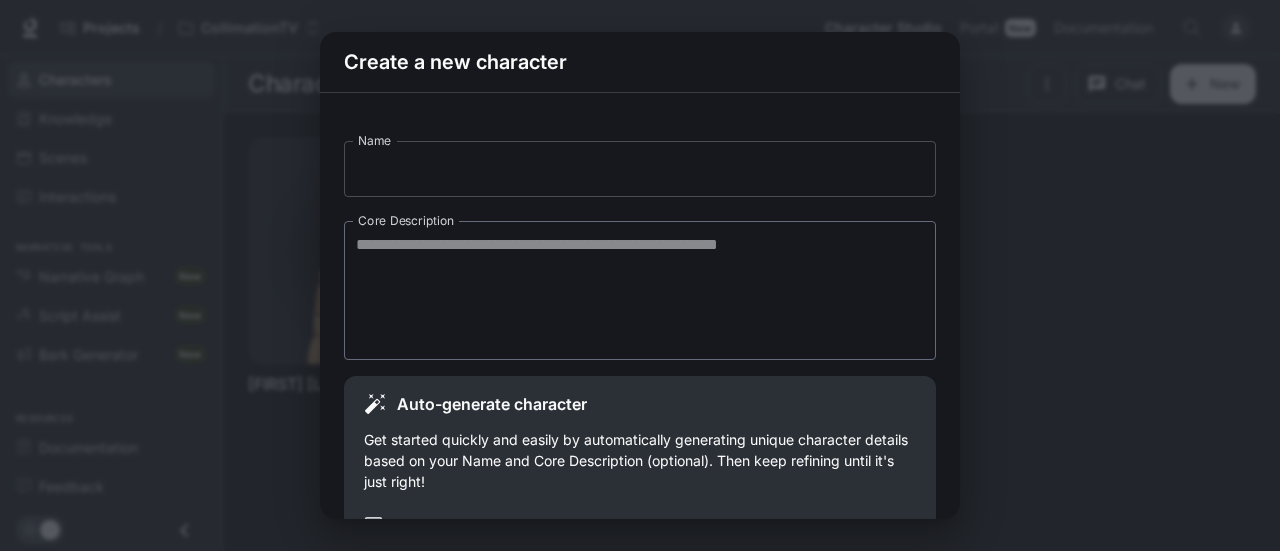 click on "Name" at bounding box center [640, 169] 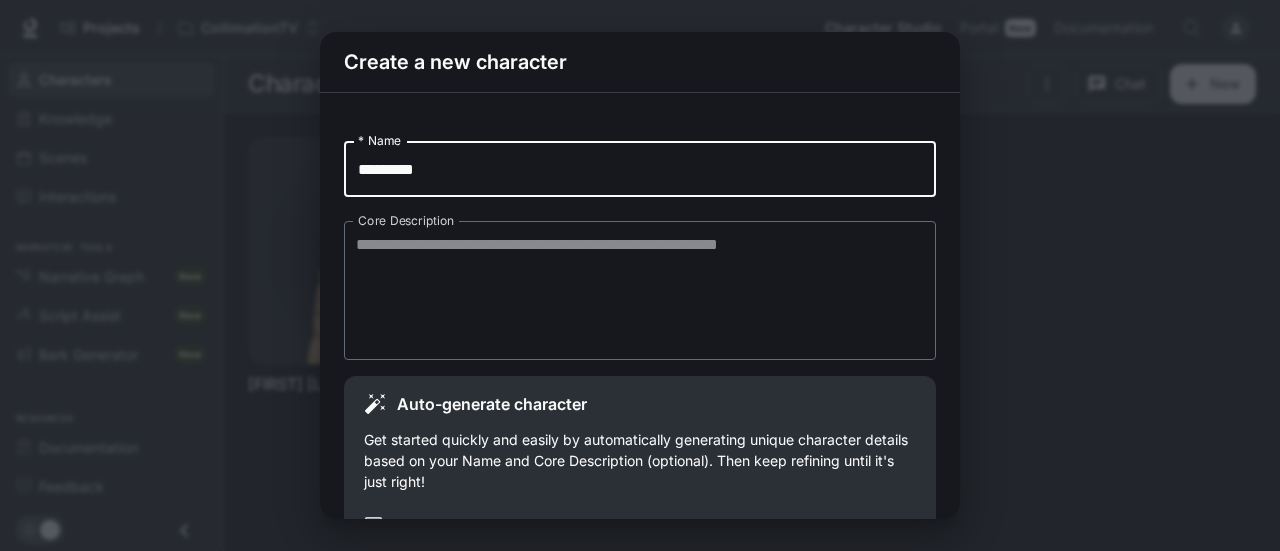 type on "**********" 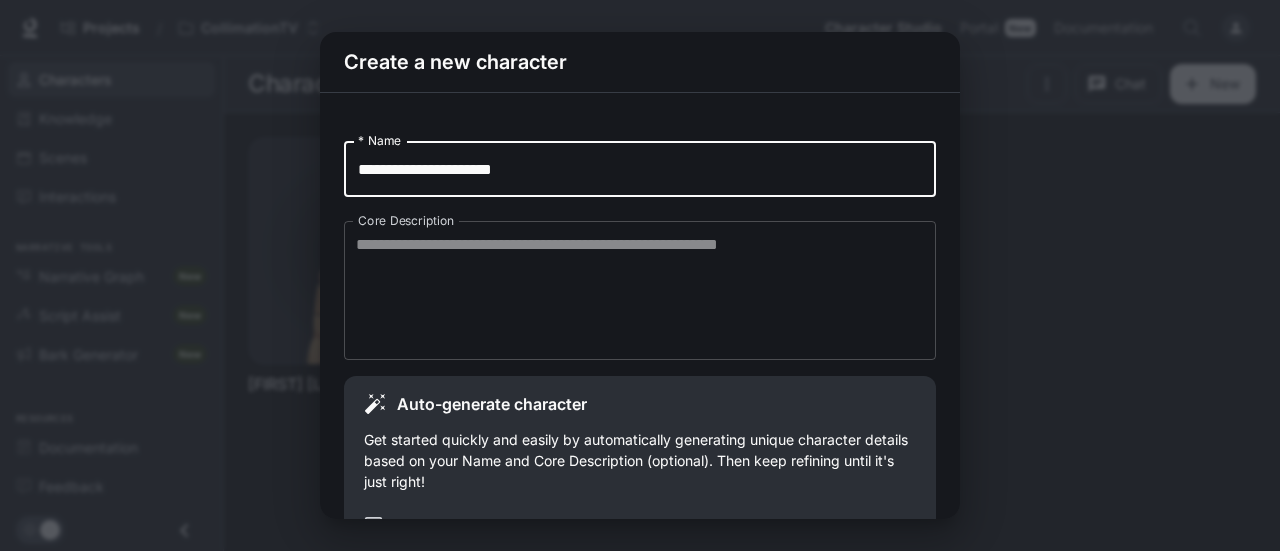 click on "Core Description" at bounding box center [640, 290] 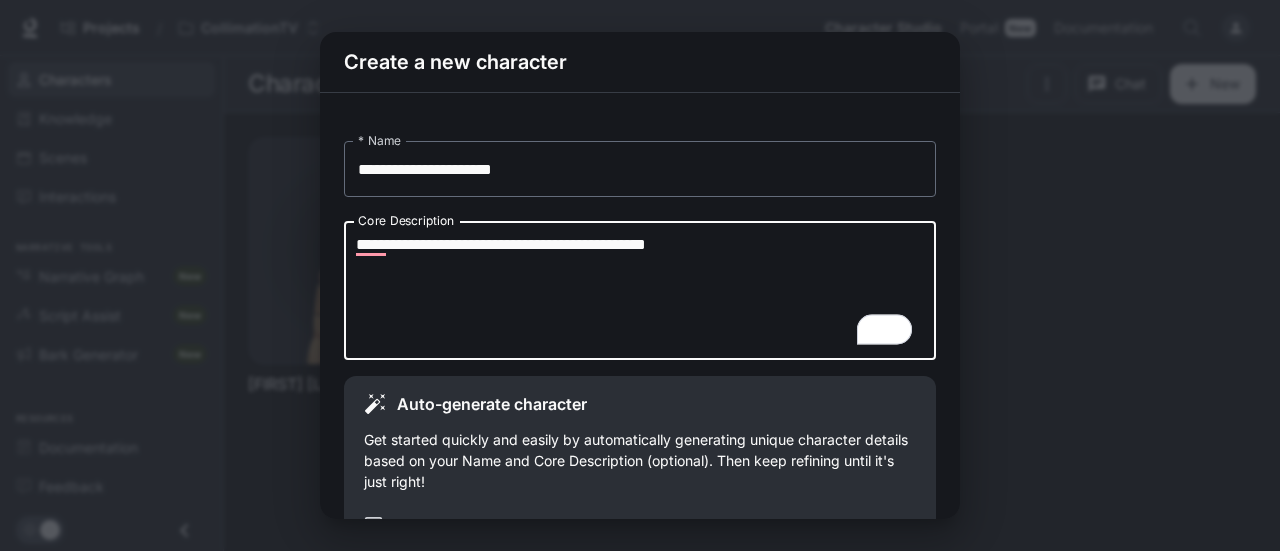 scroll, scrollTop: 131, scrollLeft: 0, axis: vertical 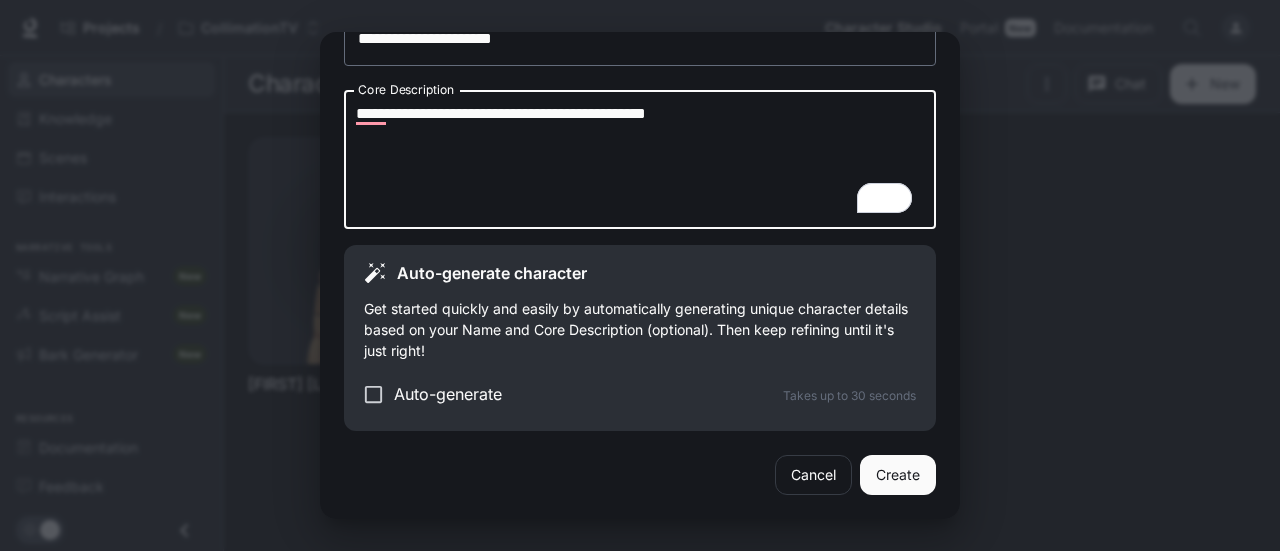 click on "**********" at bounding box center (640, 159) 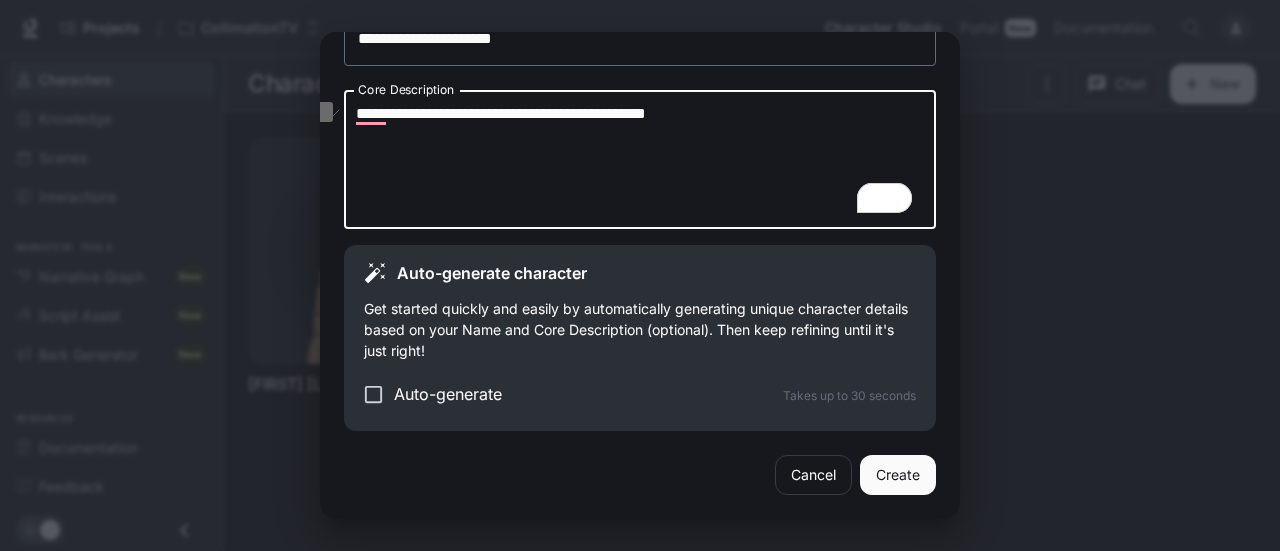 paste on "**********" 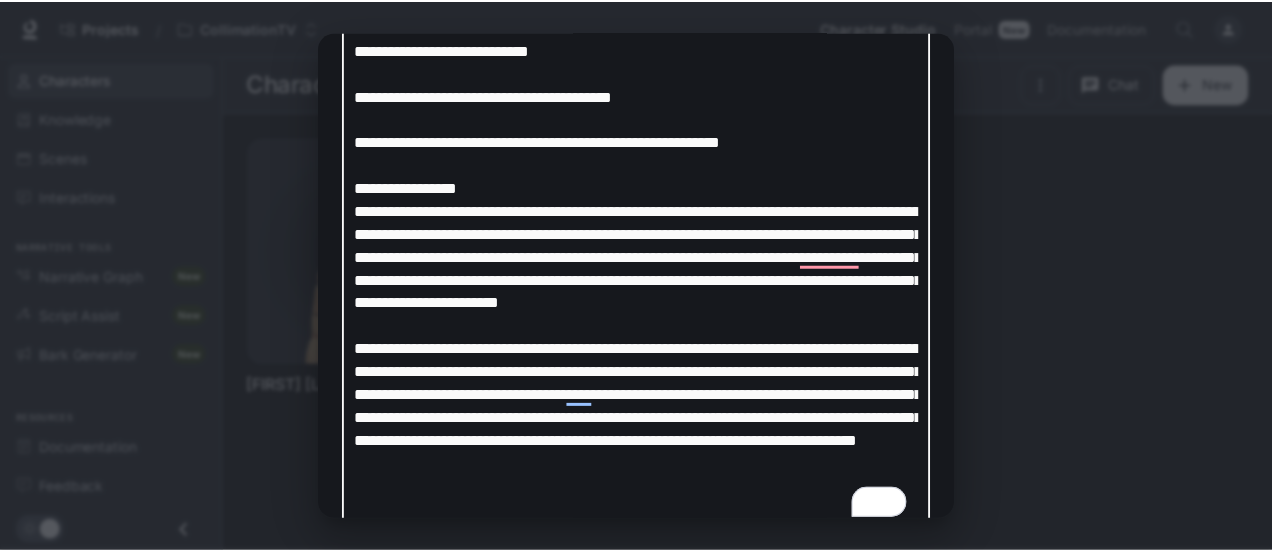 scroll, scrollTop: 752, scrollLeft: 0, axis: vertical 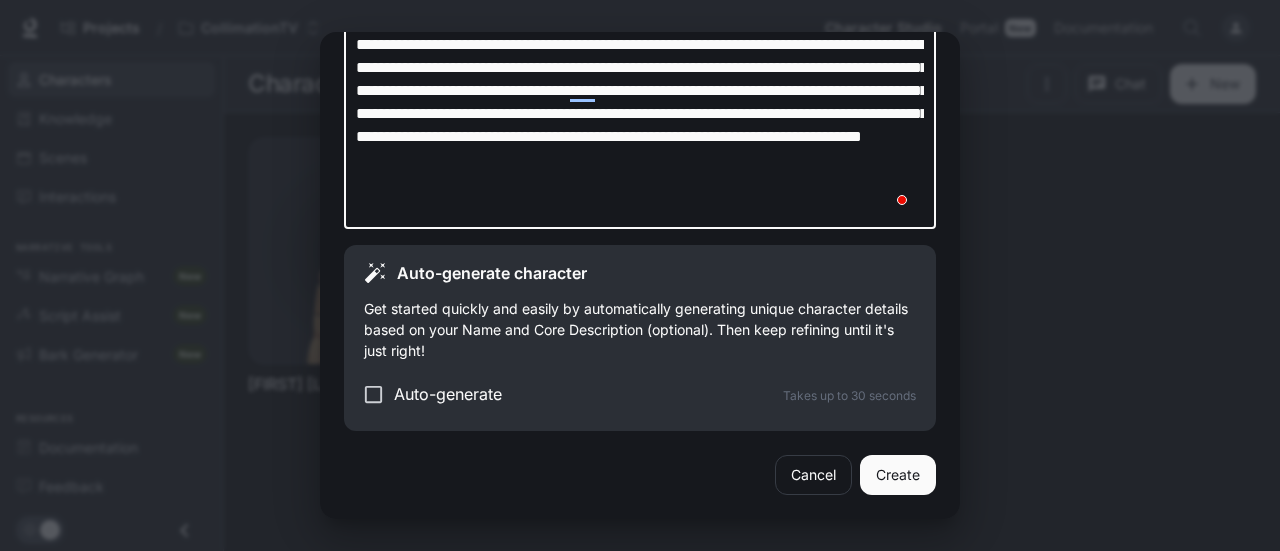 type on "**********" 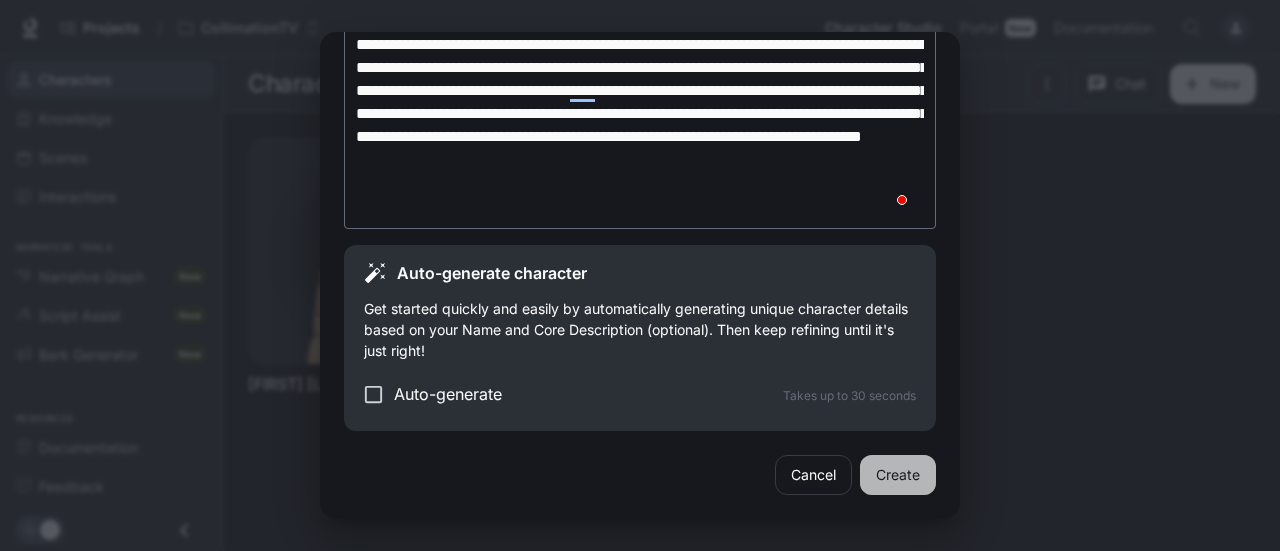 click on "Create" at bounding box center [898, 475] 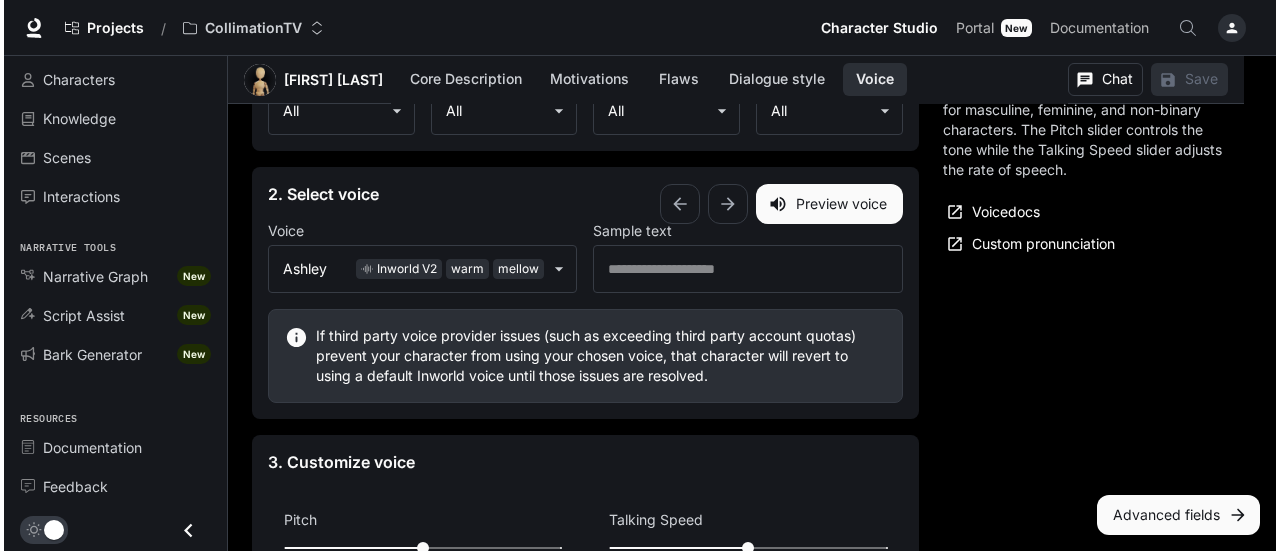 scroll, scrollTop: 2400, scrollLeft: 0, axis: vertical 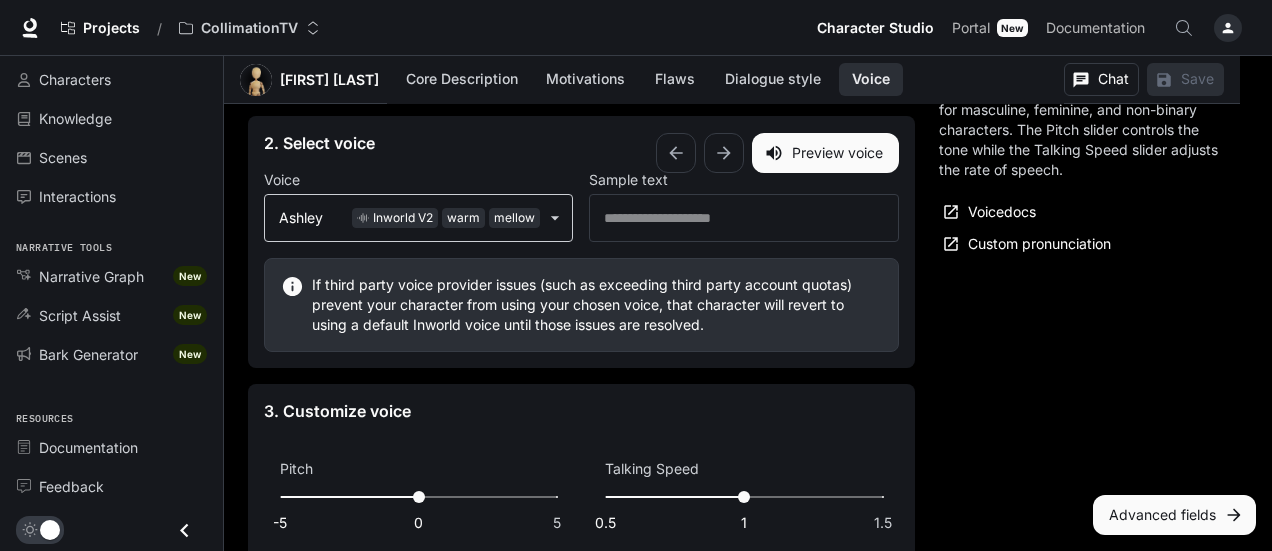 click on "Skip to main content Projects / CollimationTV Character Studio Character Studio Portal Portal New Documentation Documentation Character studio Portal Characters Scenes Interactions Narrative tools Narrative Graph New Script Assist New Bark Generator New Resources Documentation Feedback Section Voice Core Description Motivations Flaws Dialogue style Voice Chat Save Edit Edit Details Chat Save Enable narrated actions Enable narrated actions Pronouns Unspecified Alternate names - Age Unspecified Basic Advanced Core Description * ​ Core Description is your character's foundation. Include their backstory, circumstances, and behaviors or rules. Core Description tutorial Core Description docs Motivations * ​ Motivations are what drives the character. Motivations tutorial Motivations docs Flaws * ​ Flaws address shortcomings and fears. Flaws tutorial Flaws docs Dialogue style Preset Custom Dialogue style Default" at bounding box center (636, -827) 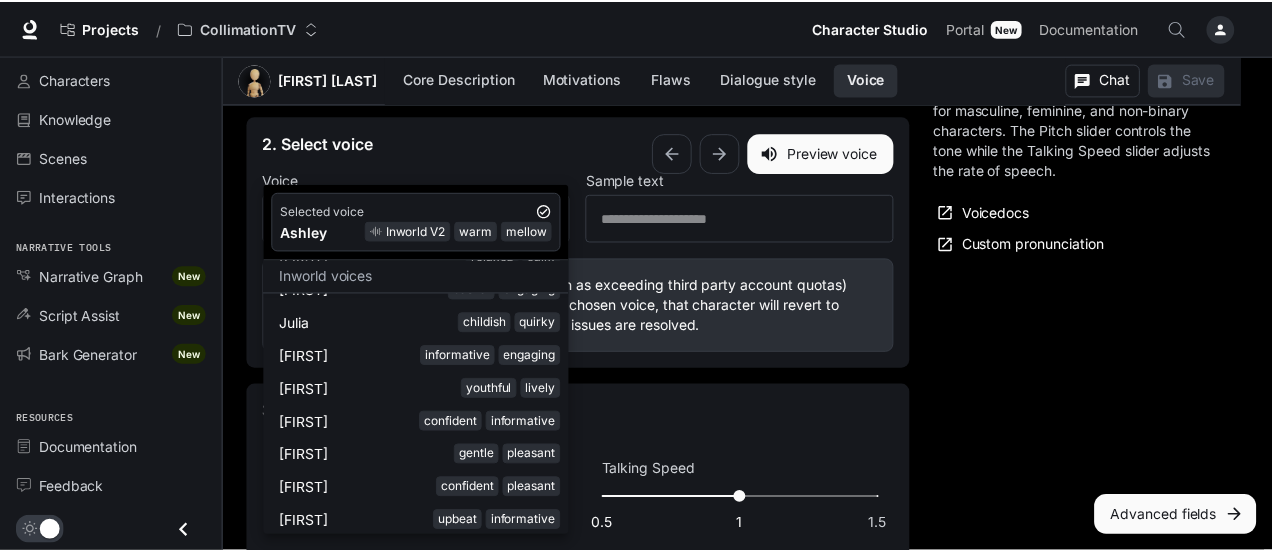 scroll, scrollTop: 1500, scrollLeft: 0, axis: vertical 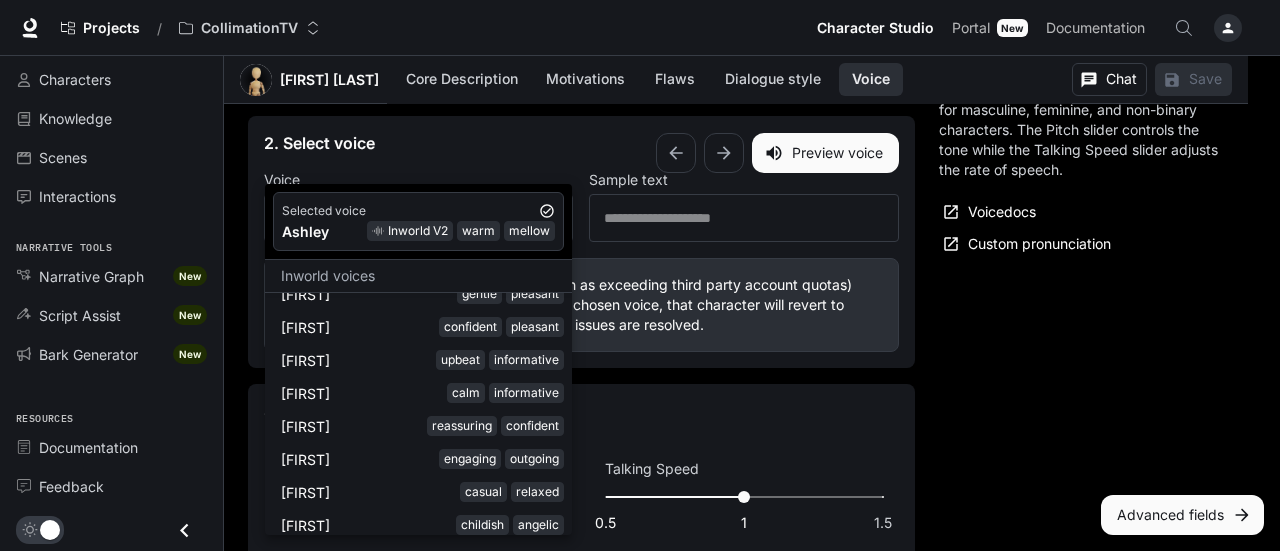 click at bounding box center [640, 275] 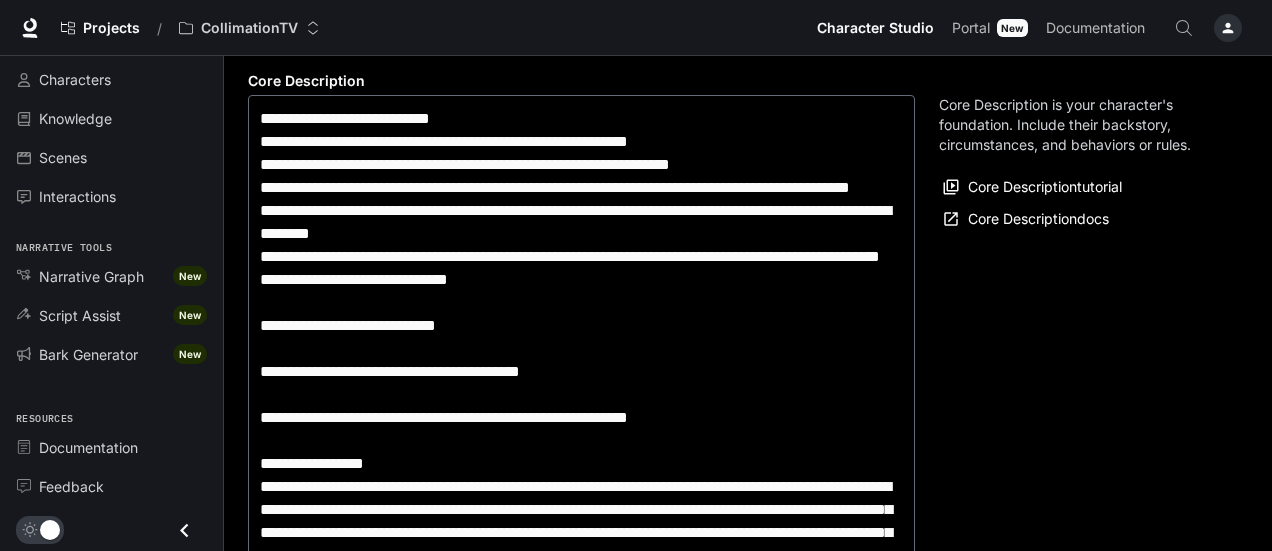 scroll, scrollTop: 0, scrollLeft: 0, axis: both 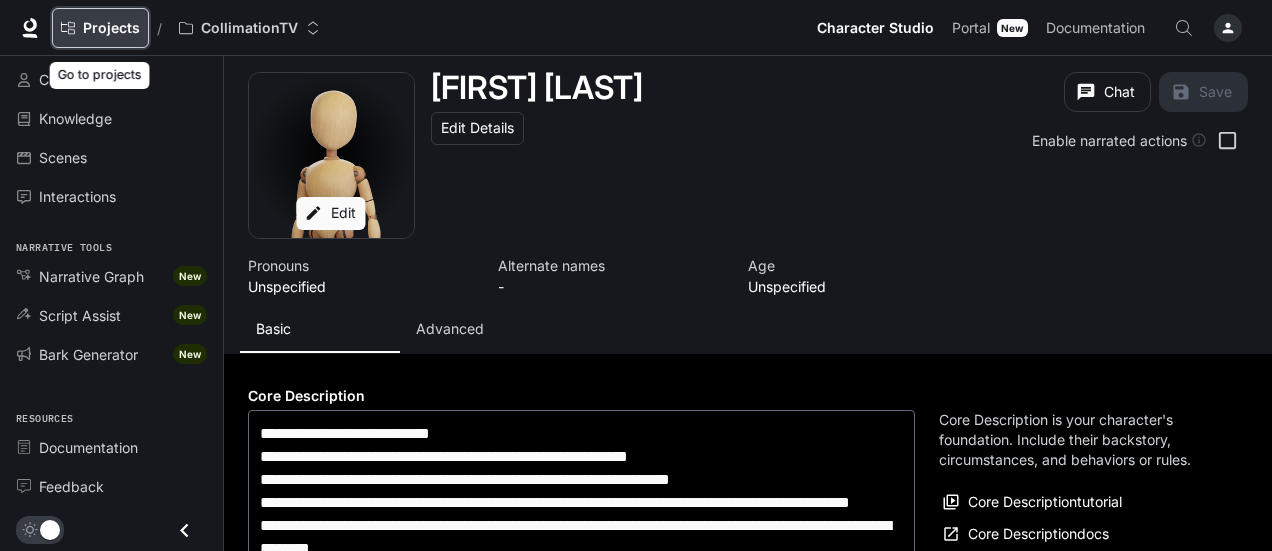 click on "Projects" at bounding box center [100, 28] 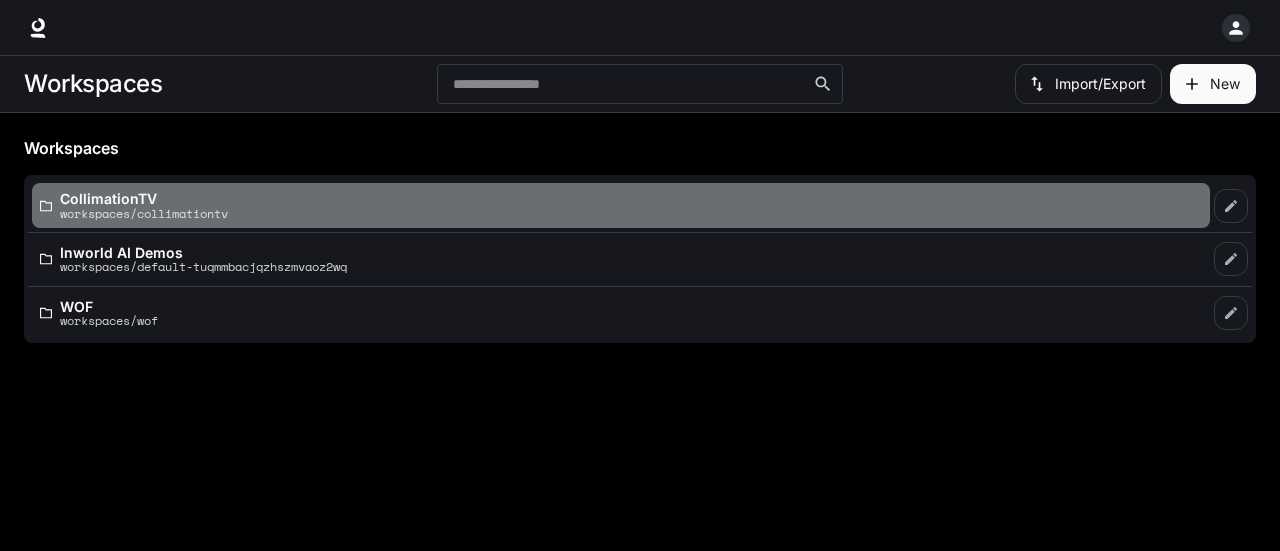 click on "CollimationTV workspaces/collimationtv" at bounding box center [621, 205] 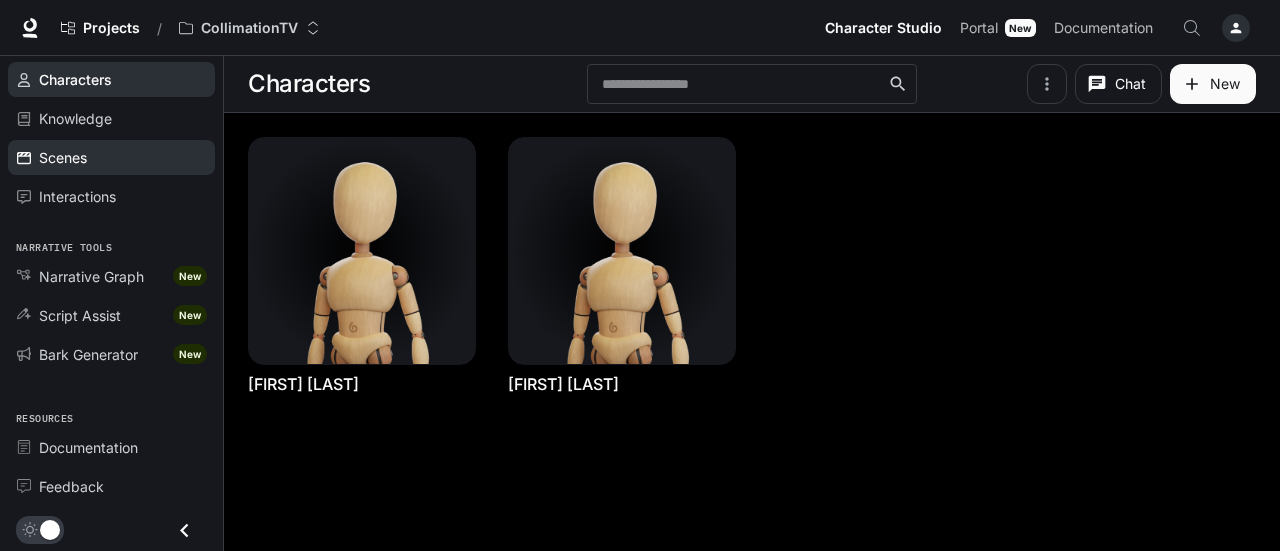 click on "Scenes" at bounding box center [122, 157] 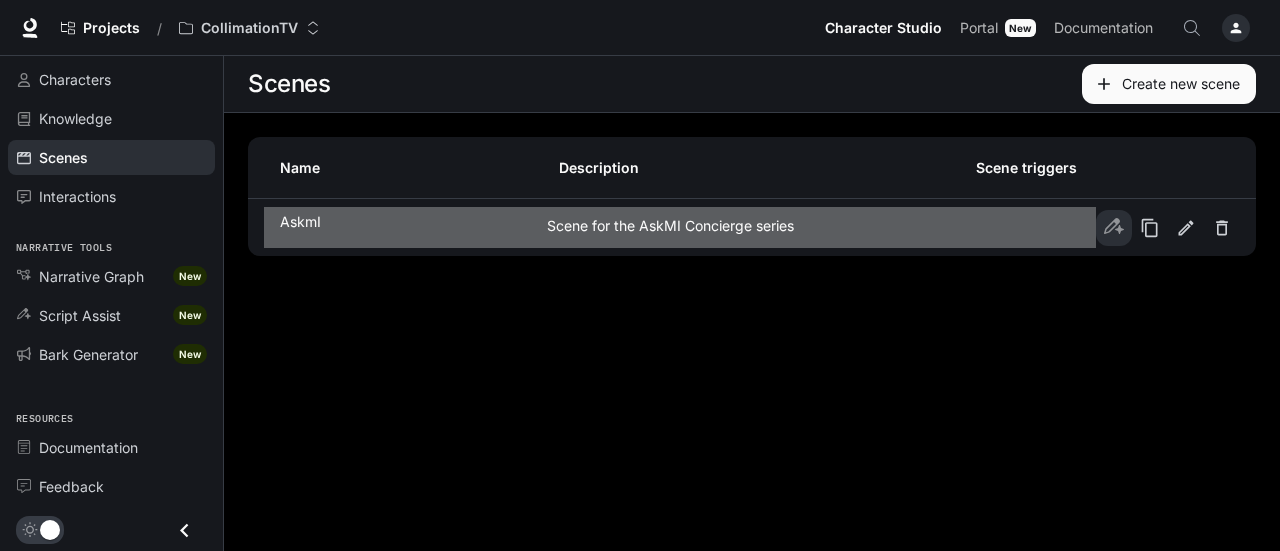 click on "Scene for the AskMI Concierge series" at bounding box center (746, 225) 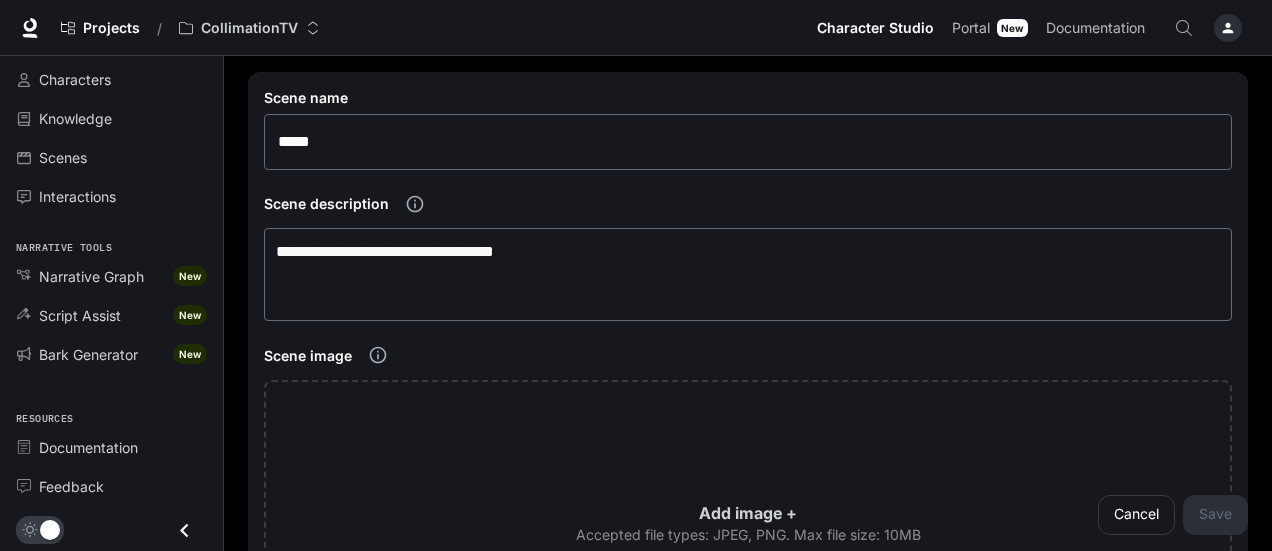 scroll, scrollTop: 0, scrollLeft: 0, axis: both 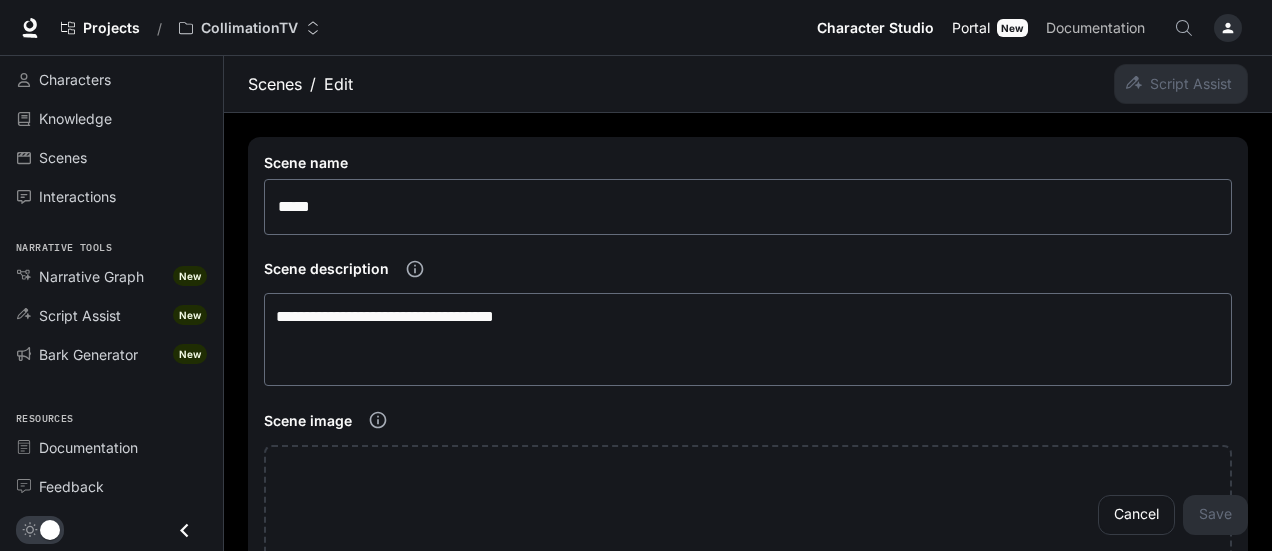 click on "Portal" at bounding box center [971, 28] 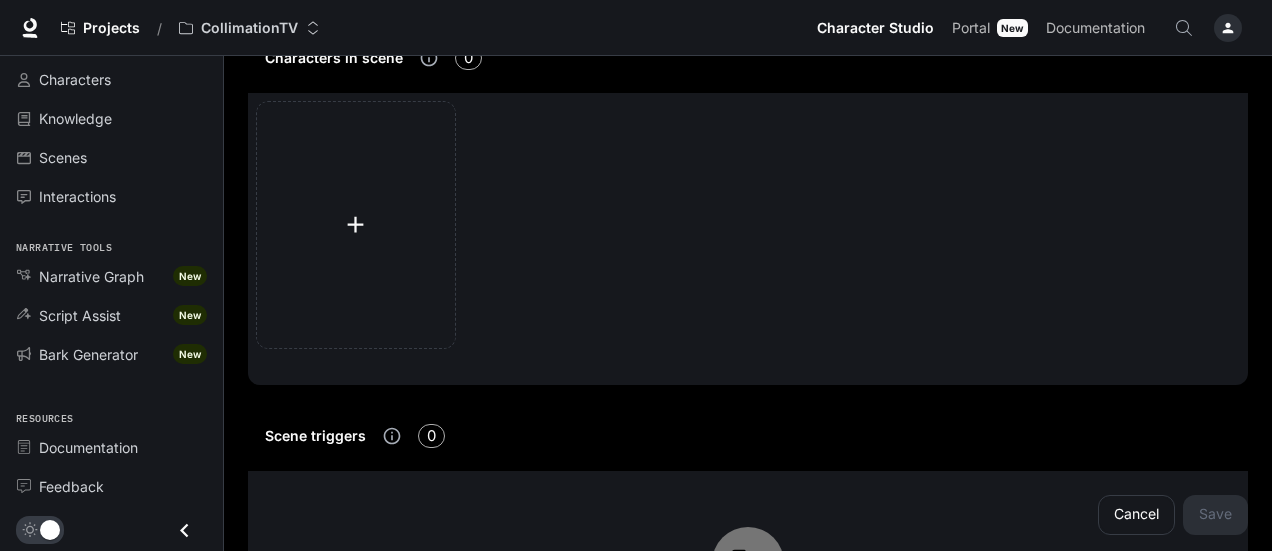 scroll, scrollTop: 745, scrollLeft: 0, axis: vertical 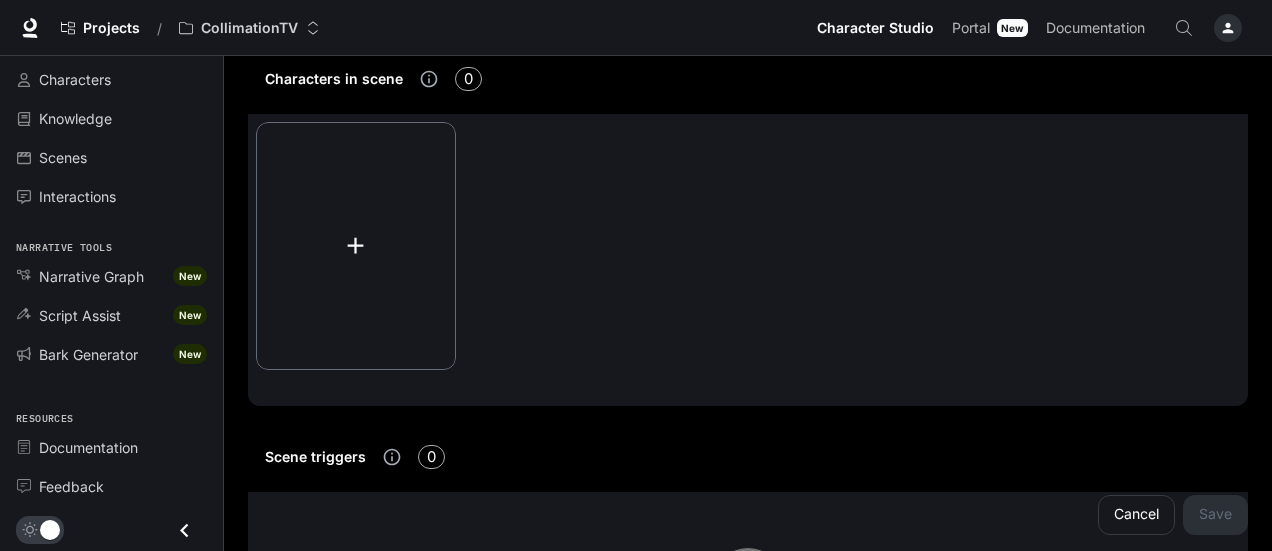 click at bounding box center (356, 246) 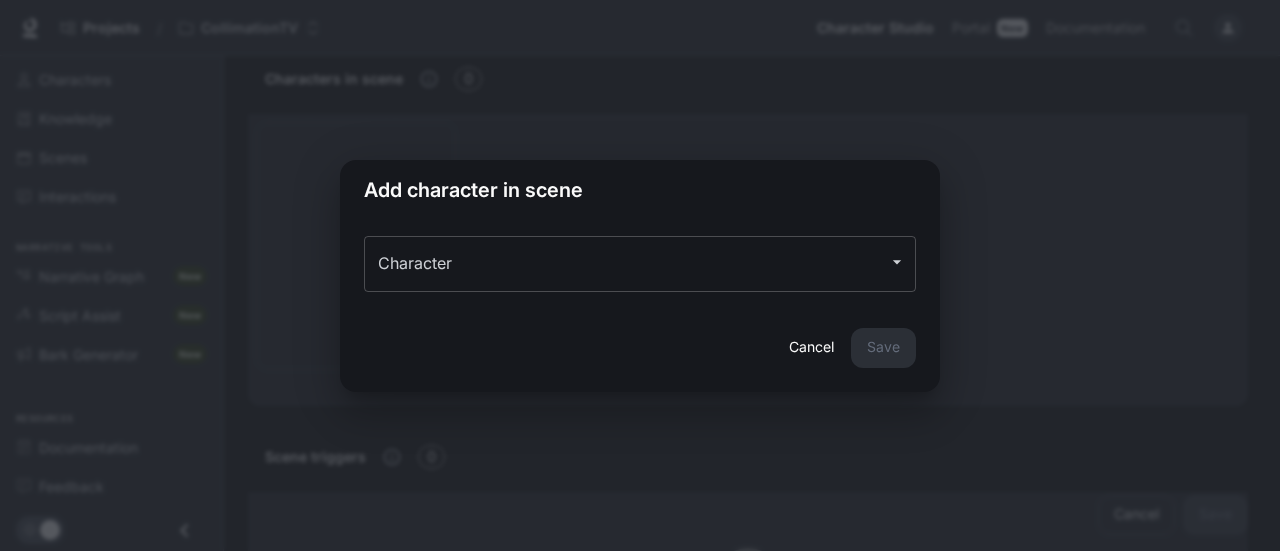 click on "Character" at bounding box center [625, 264] 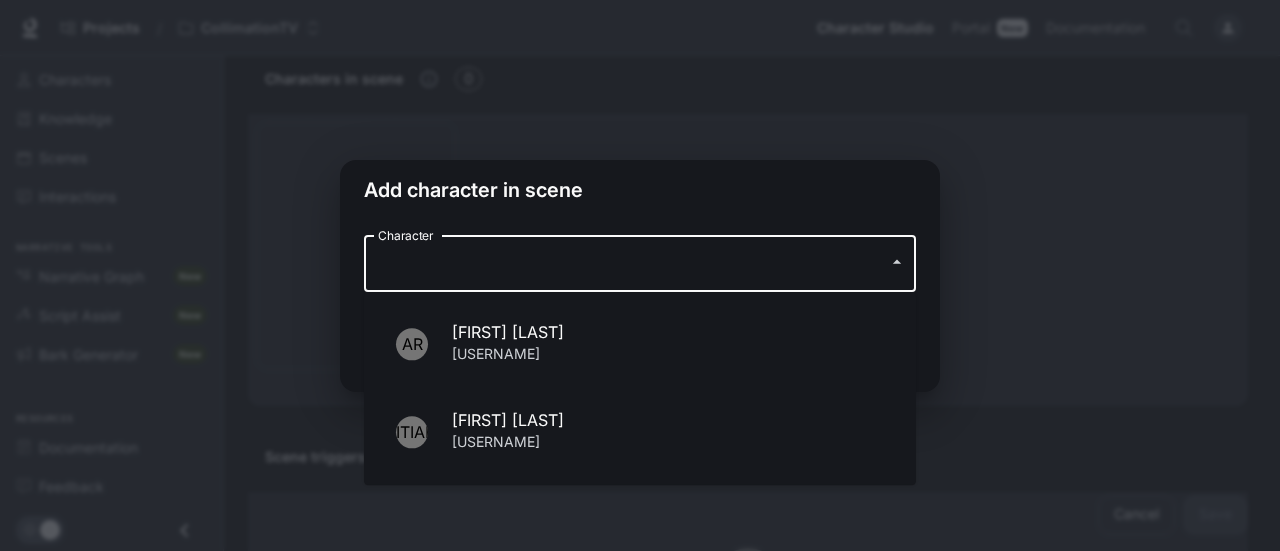 click on "[FIRST] [LAST]" at bounding box center [668, 332] 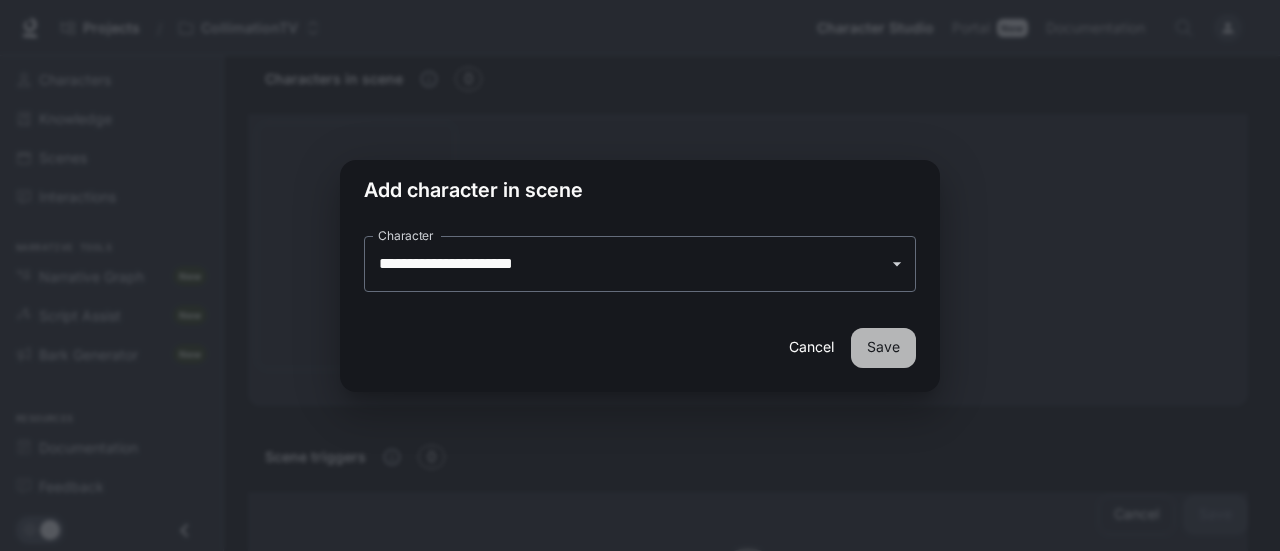 click on "Save" at bounding box center (883, 348) 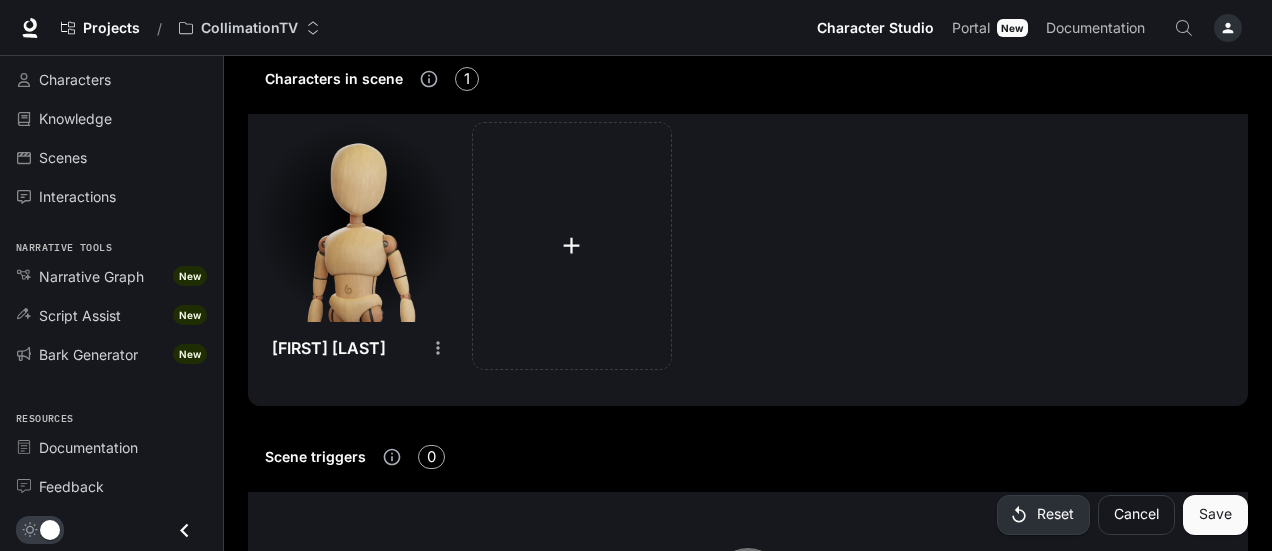 scroll, scrollTop: 1045, scrollLeft: 0, axis: vertical 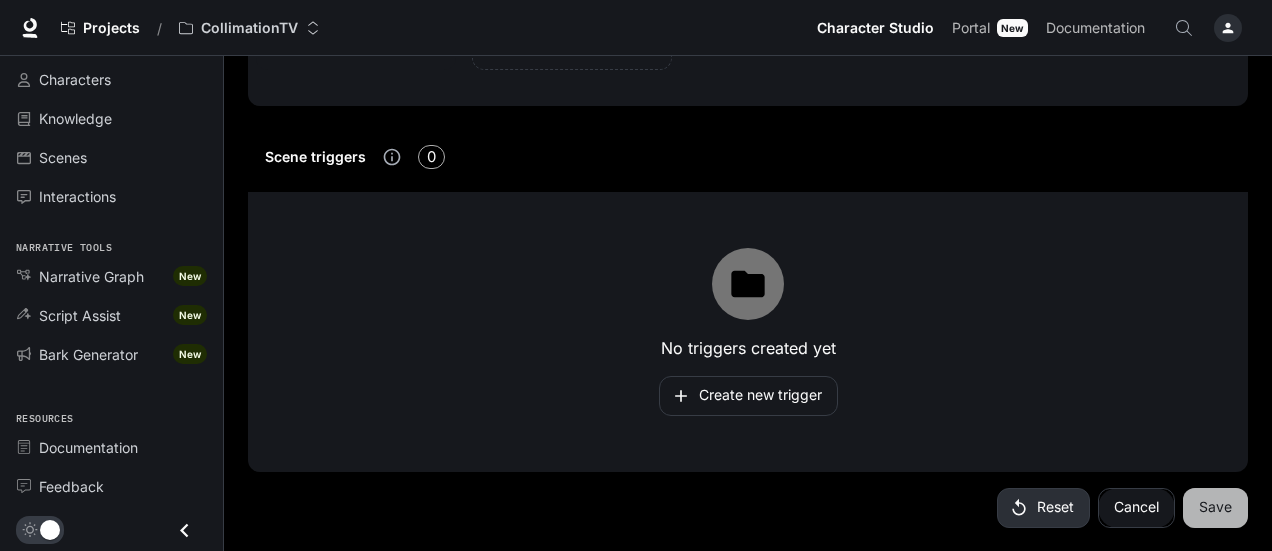 click on "Save" at bounding box center (1215, 508) 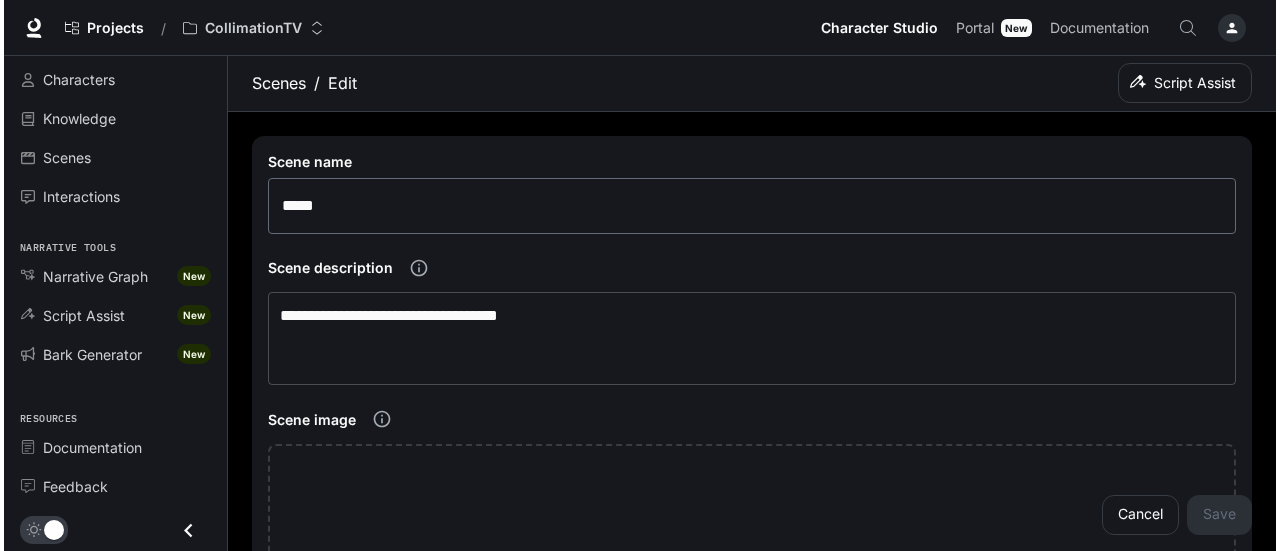 scroll, scrollTop: 0, scrollLeft: 0, axis: both 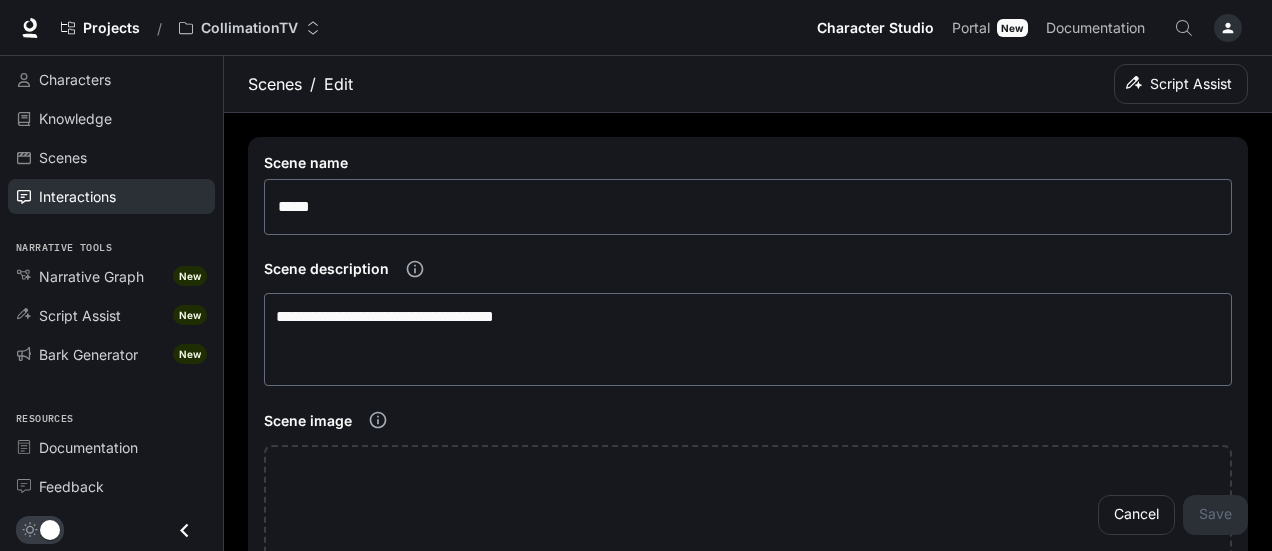 click on "Interactions" at bounding box center [77, 196] 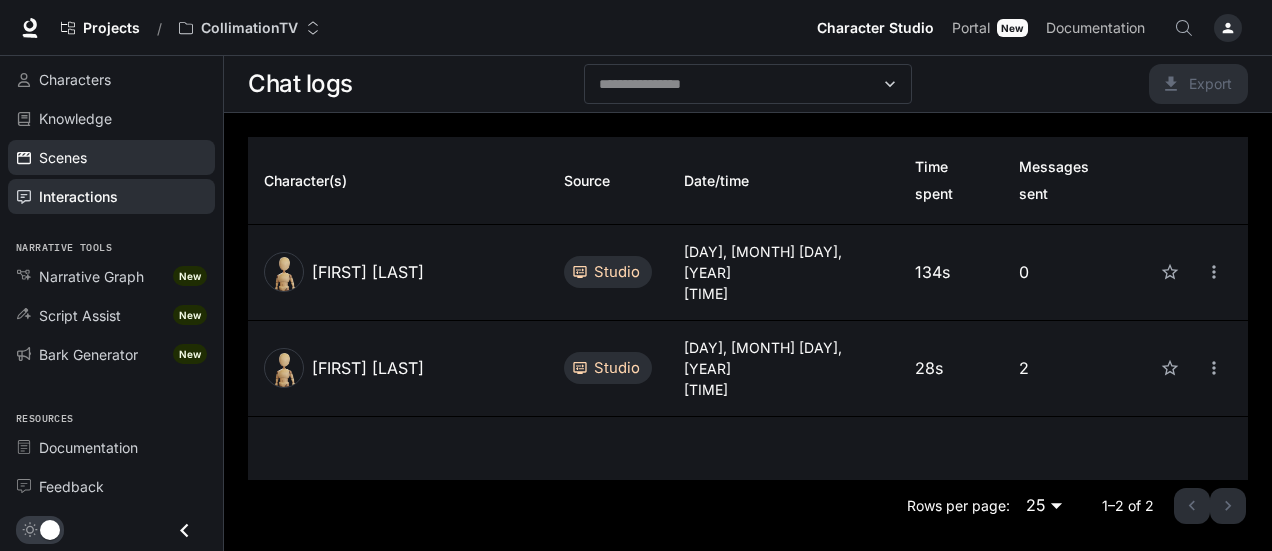 click on "Scenes" at bounding box center [111, 157] 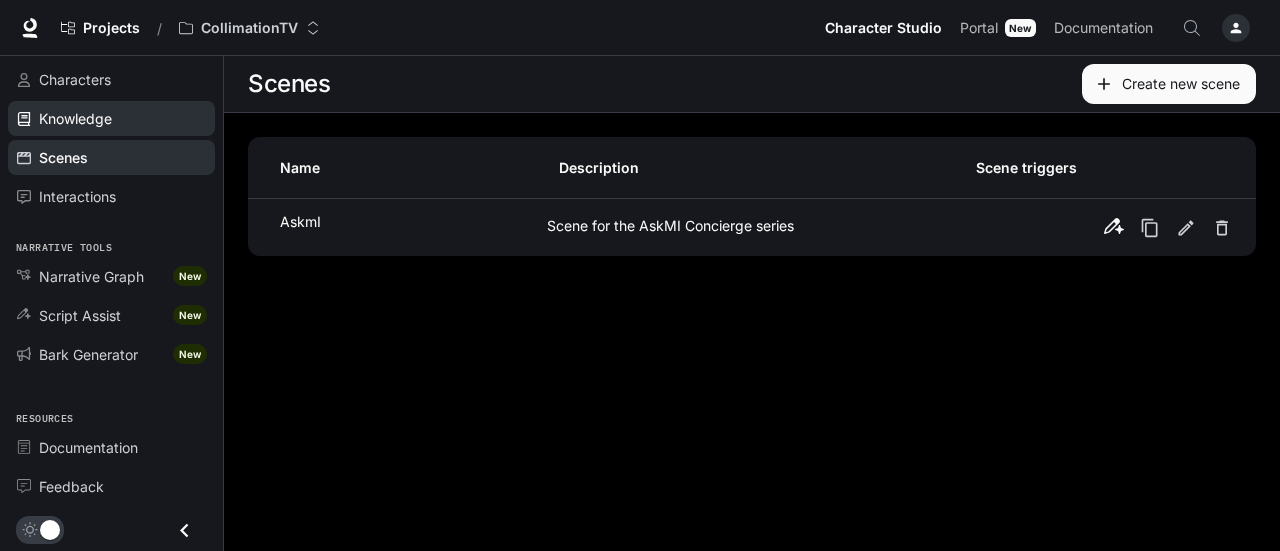 click on "Knowledge" at bounding box center [75, 118] 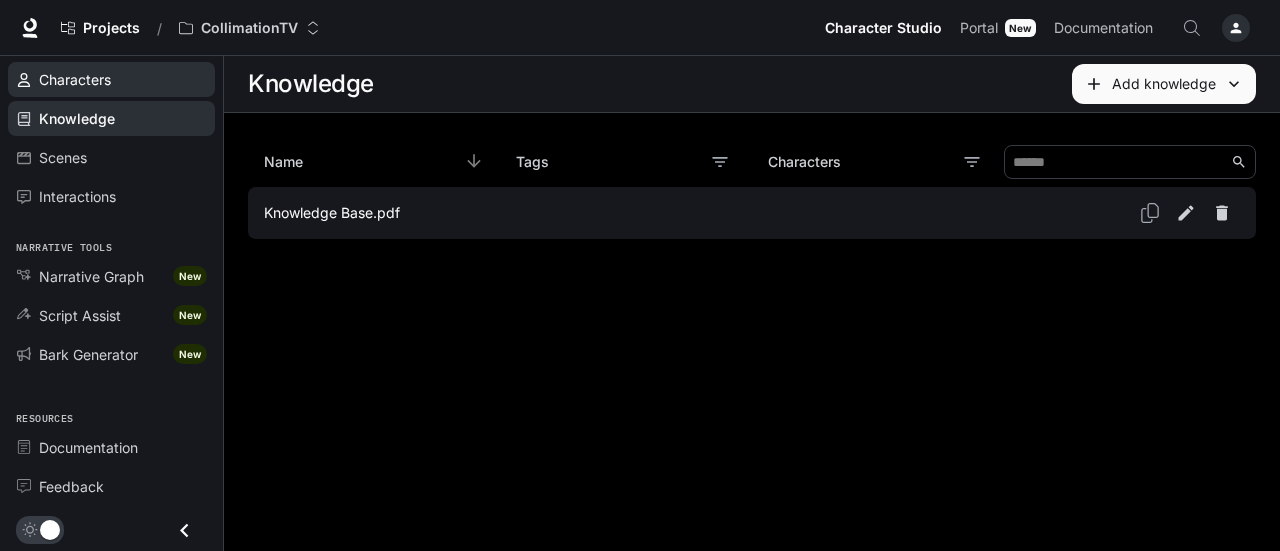 click on "Characters" at bounding box center (75, 79) 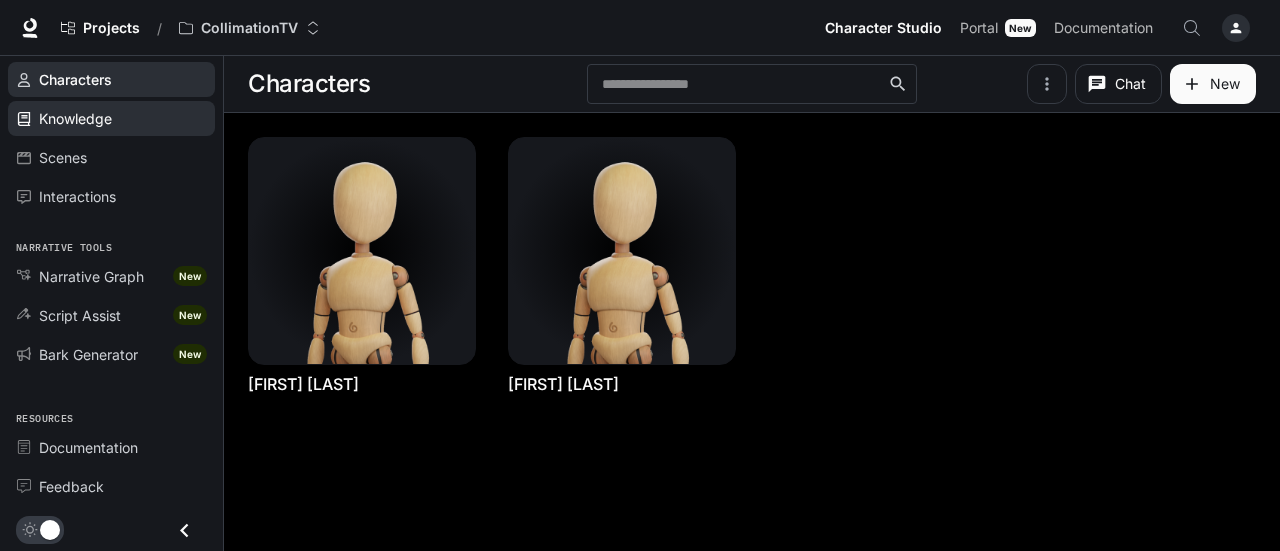click on "Knowledge" at bounding box center (75, 118) 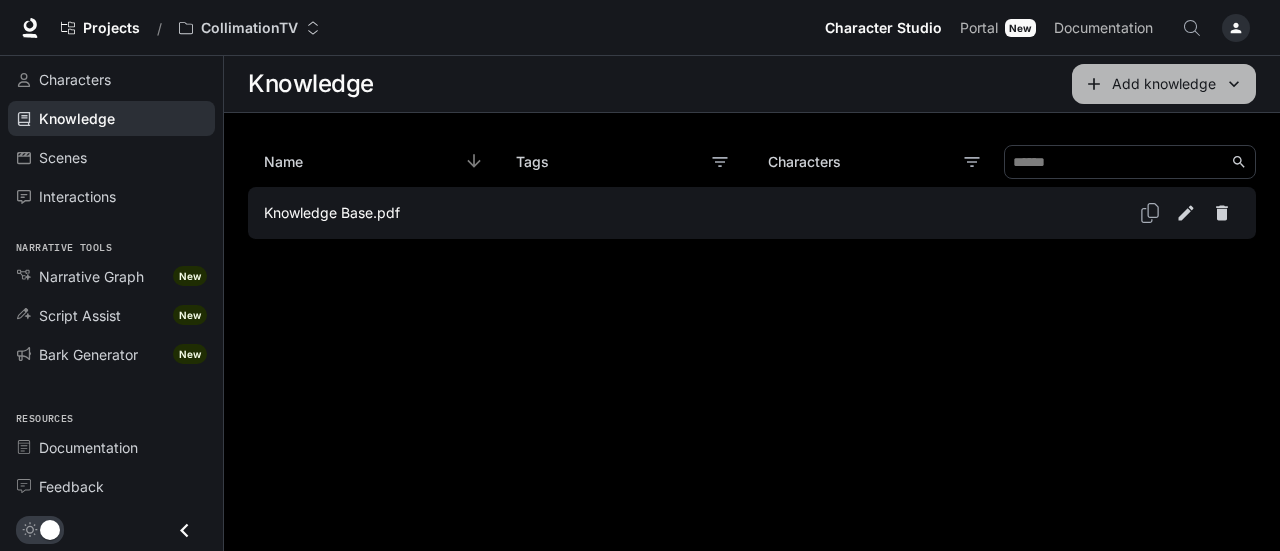 click on "Add knowledge" at bounding box center [1164, 84] 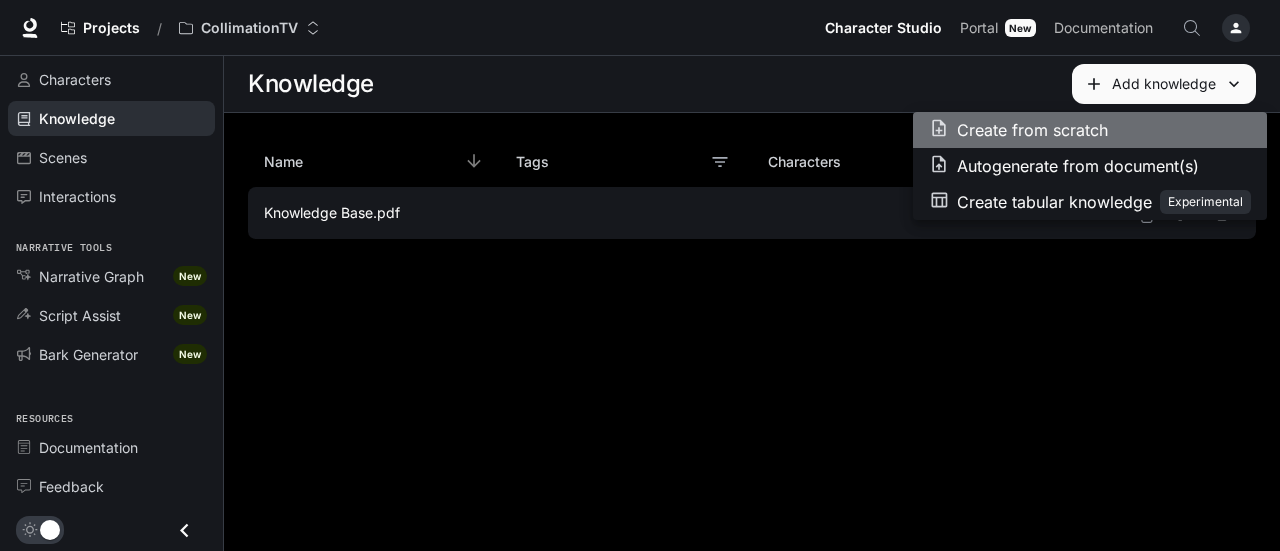 click on "Create from scratch" at bounding box center [1032, 130] 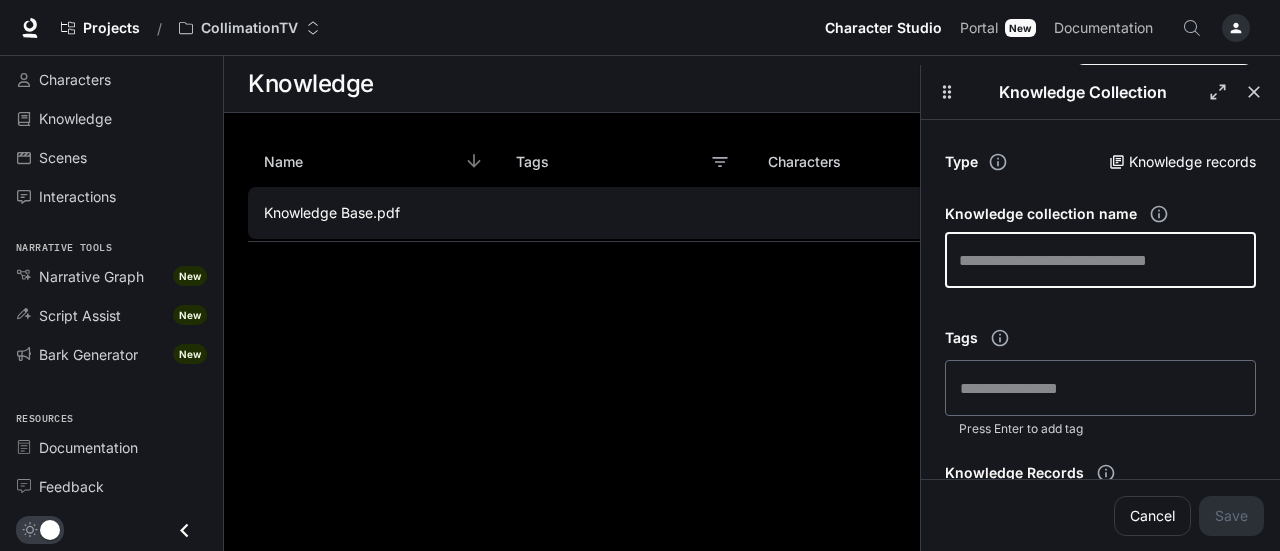 click at bounding box center [1100, 260] 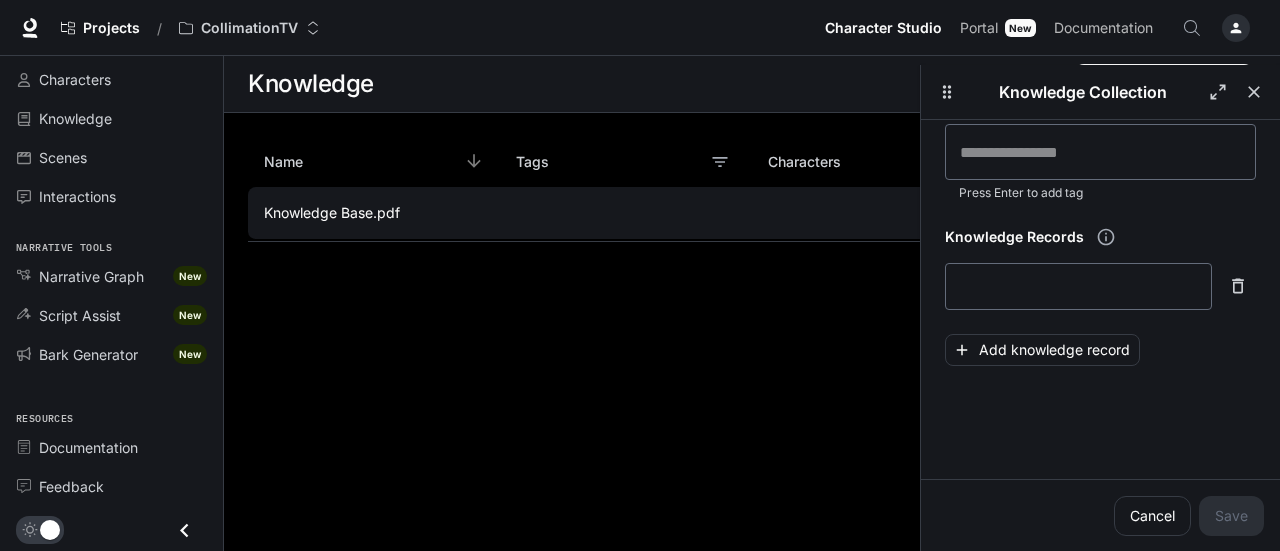 scroll, scrollTop: 244, scrollLeft: 0, axis: vertical 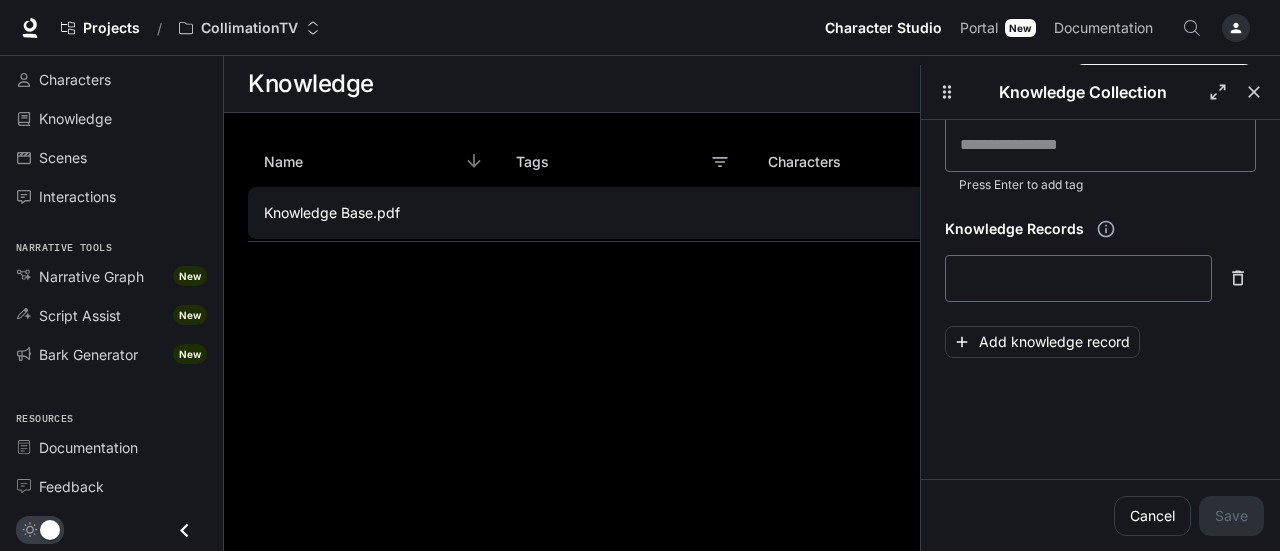 click on "Type Knowledge records Knowledge collection name ​ Tags ​ Press Enter to add tag Knowledge Records * ​ Add knowledge record" at bounding box center [1100, 327] 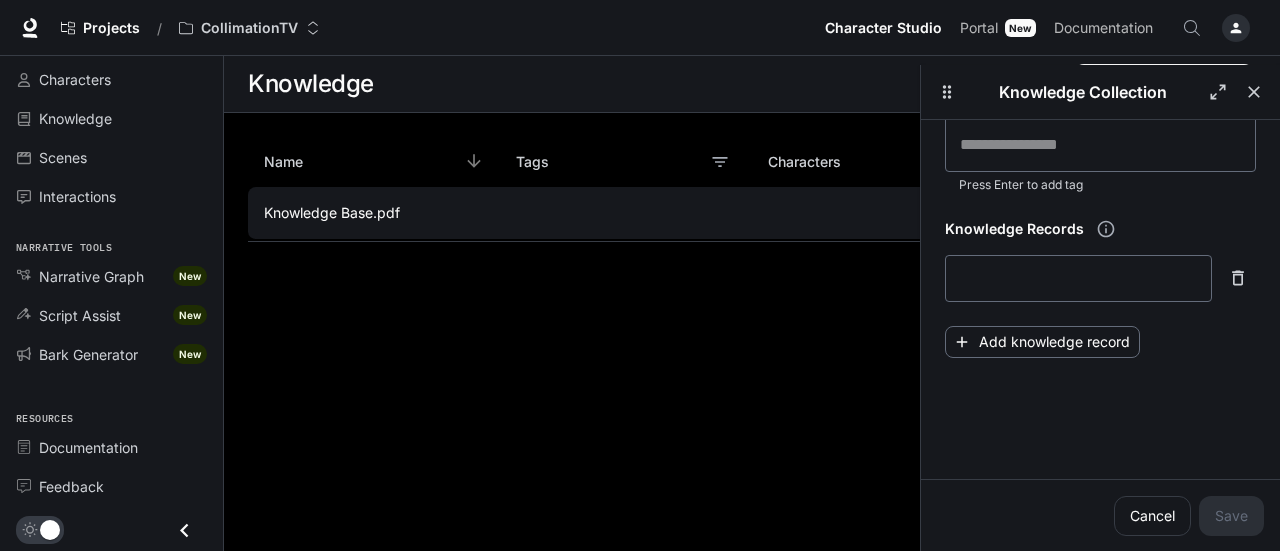 click on "Add knowledge record" at bounding box center (1042, 342) 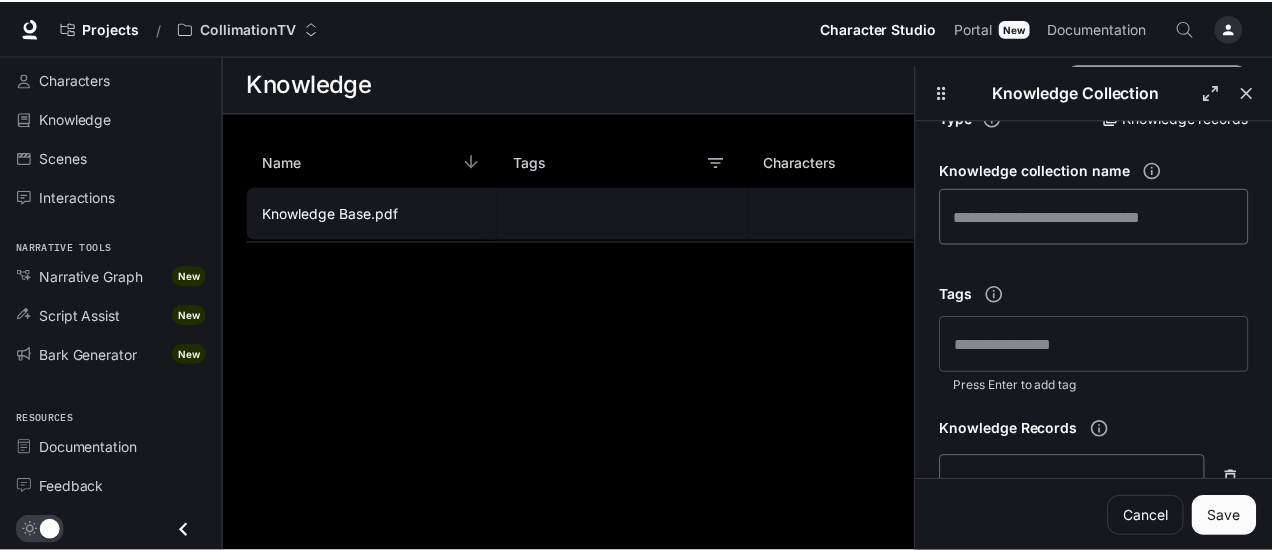 scroll, scrollTop: 0, scrollLeft: 0, axis: both 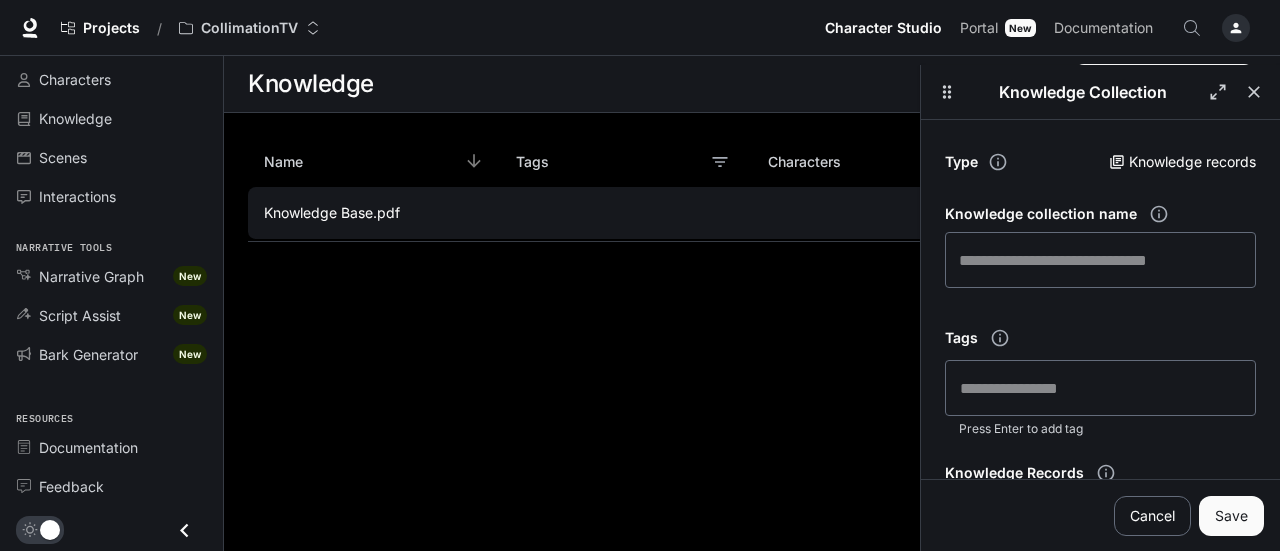 click on "Cancel" at bounding box center [1152, 516] 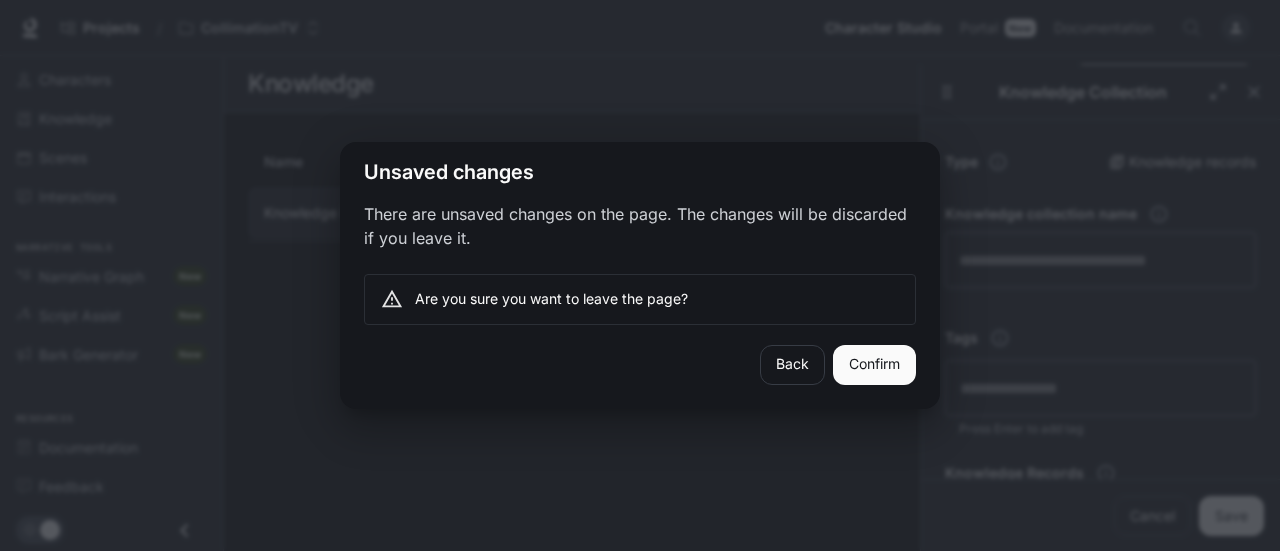 click on "Confirm" at bounding box center (874, 365) 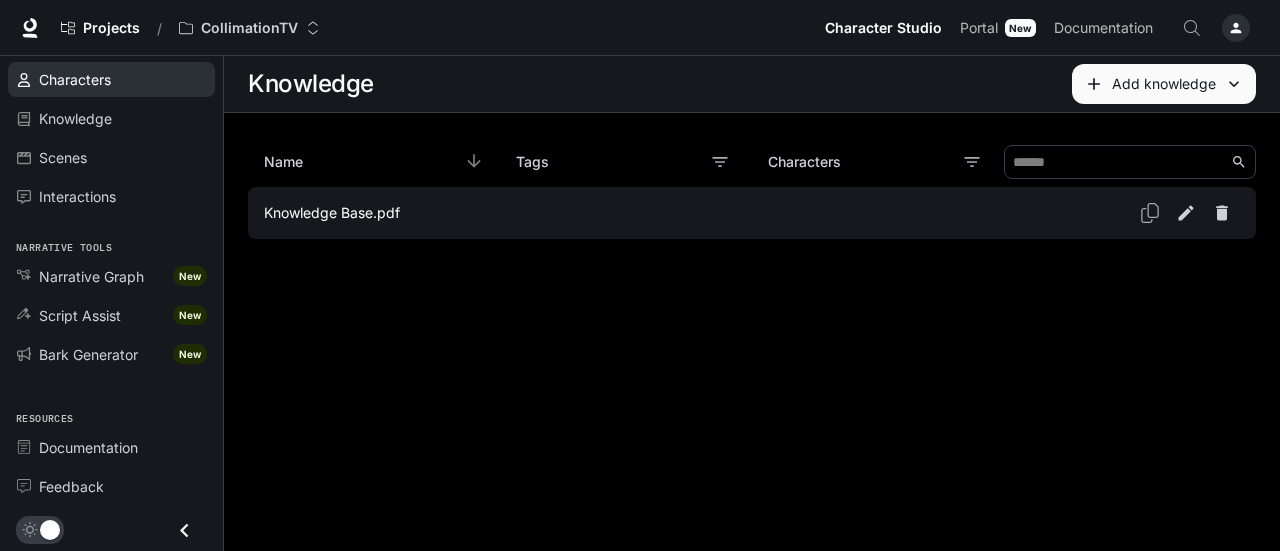click on "Characters" at bounding box center (75, 79) 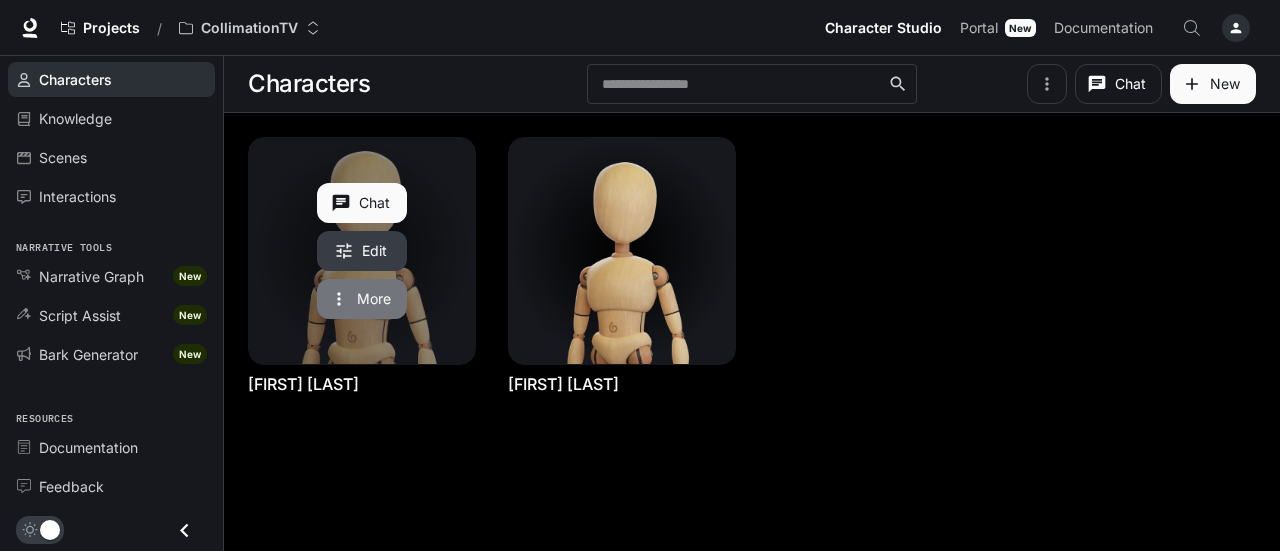 click on "More" at bounding box center (362, 299) 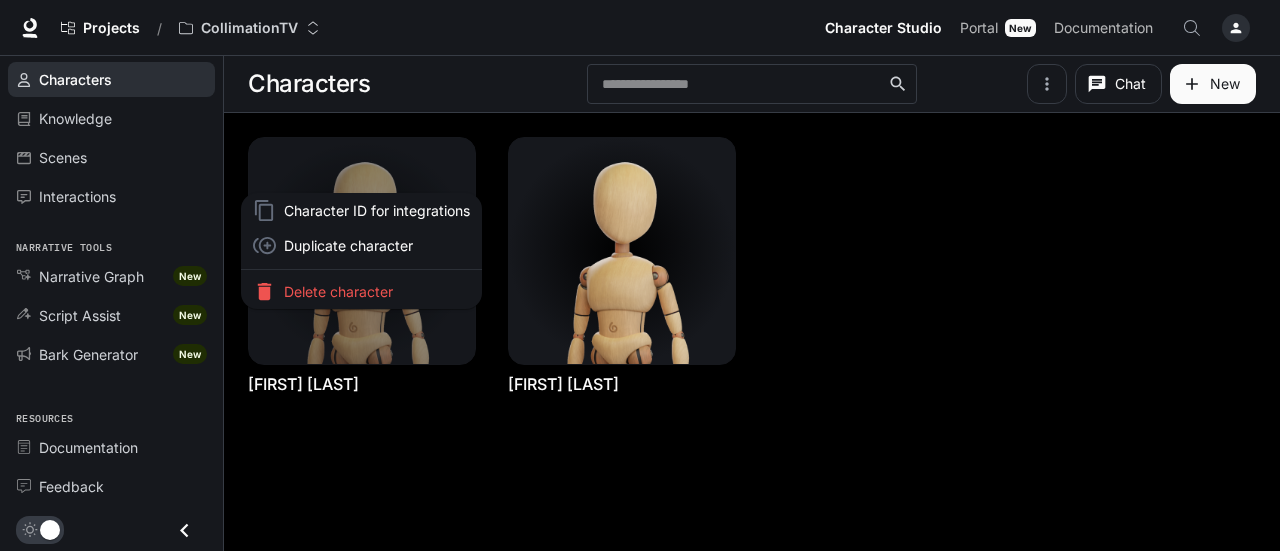 click at bounding box center [640, 275] 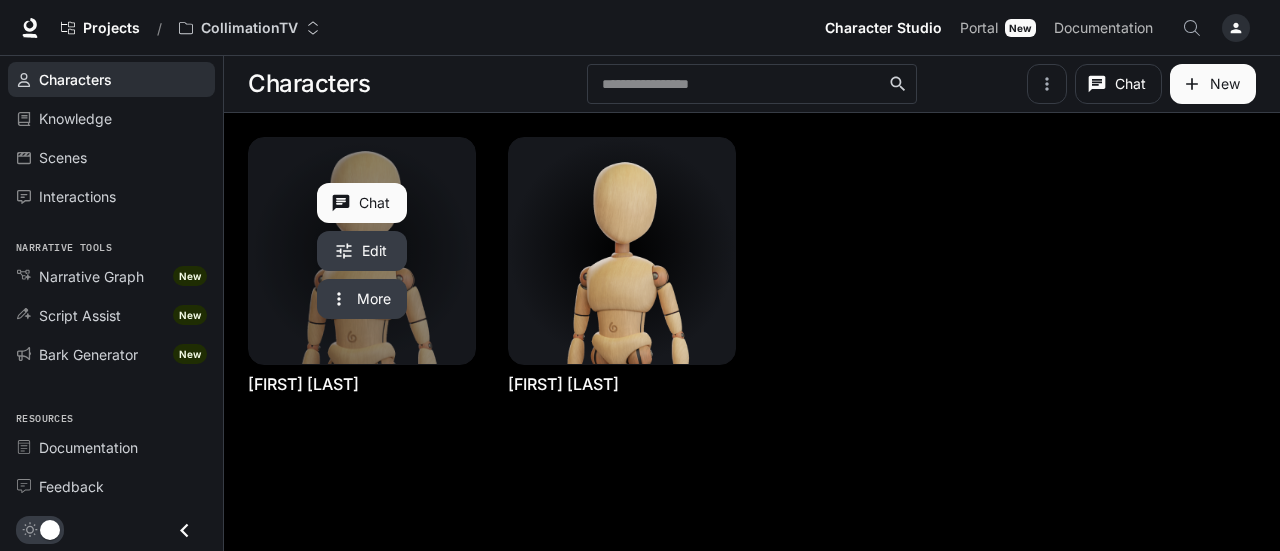 click on "Edit" at bounding box center [362, 251] 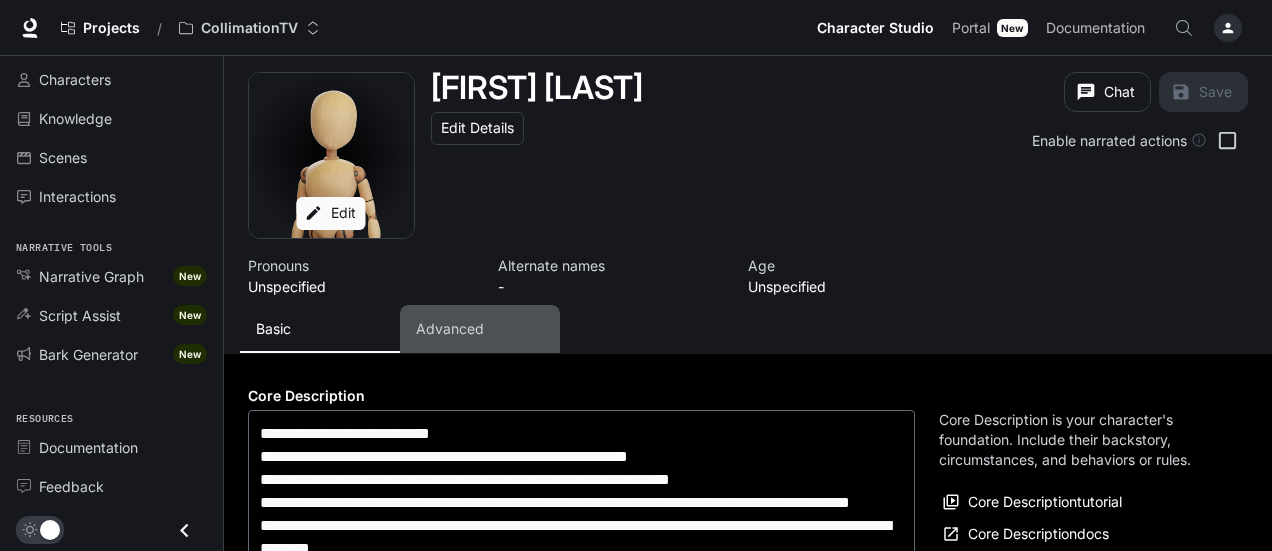 click on "Advanced" at bounding box center (450, 329) 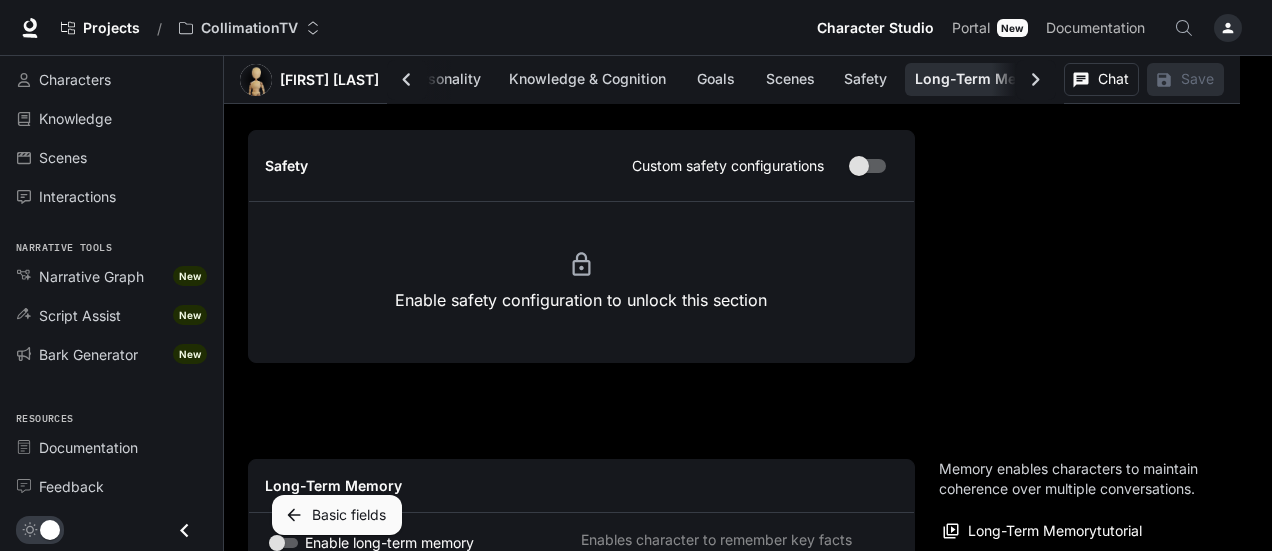 scroll, scrollTop: 2900, scrollLeft: 0, axis: vertical 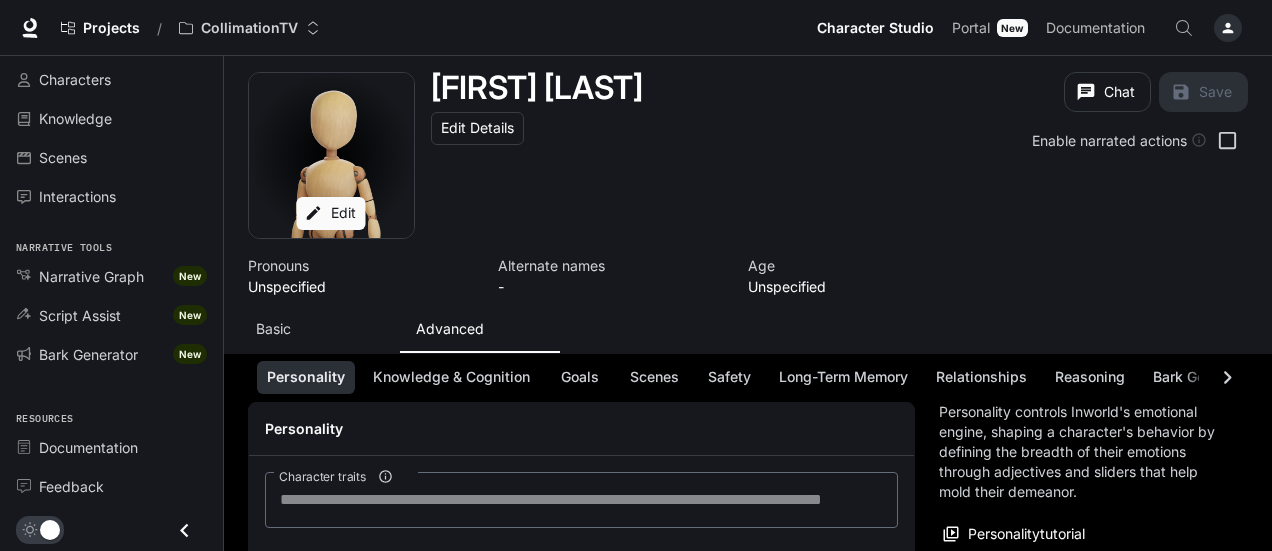 click at bounding box center (1228, 28) 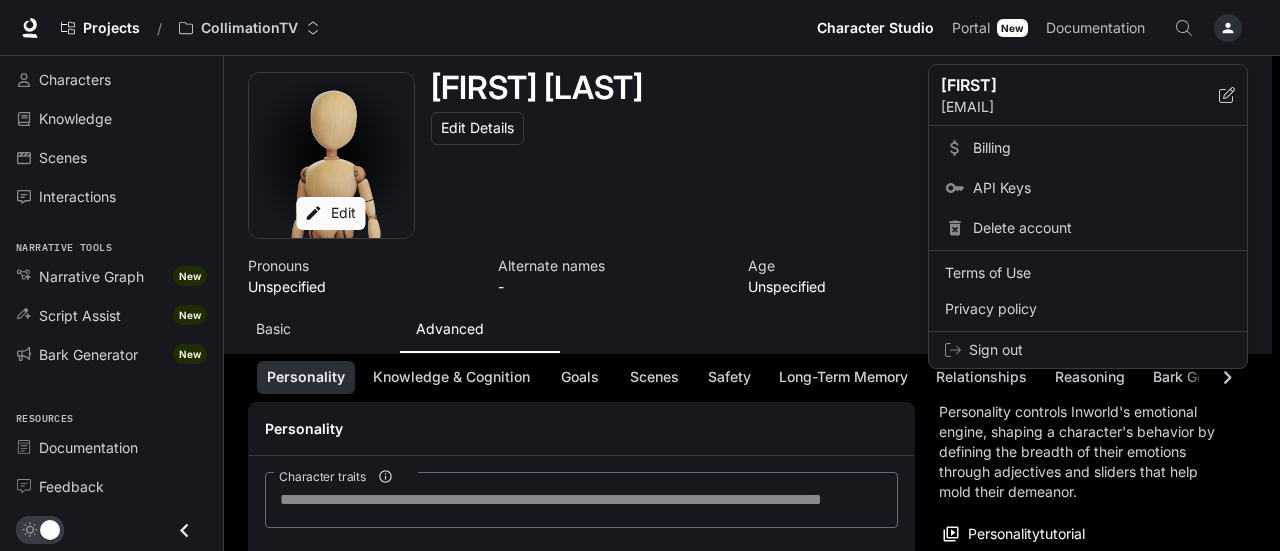 click on "API Keys" at bounding box center (1102, 188) 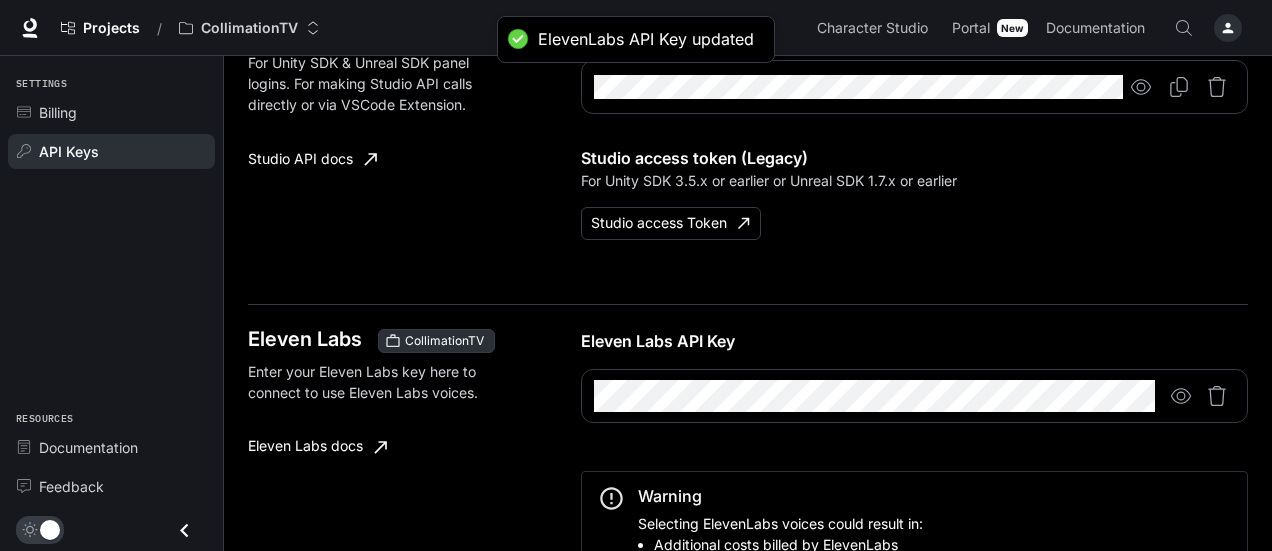 scroll, scrollTop: 0, scrollLeft: 0, axis: both 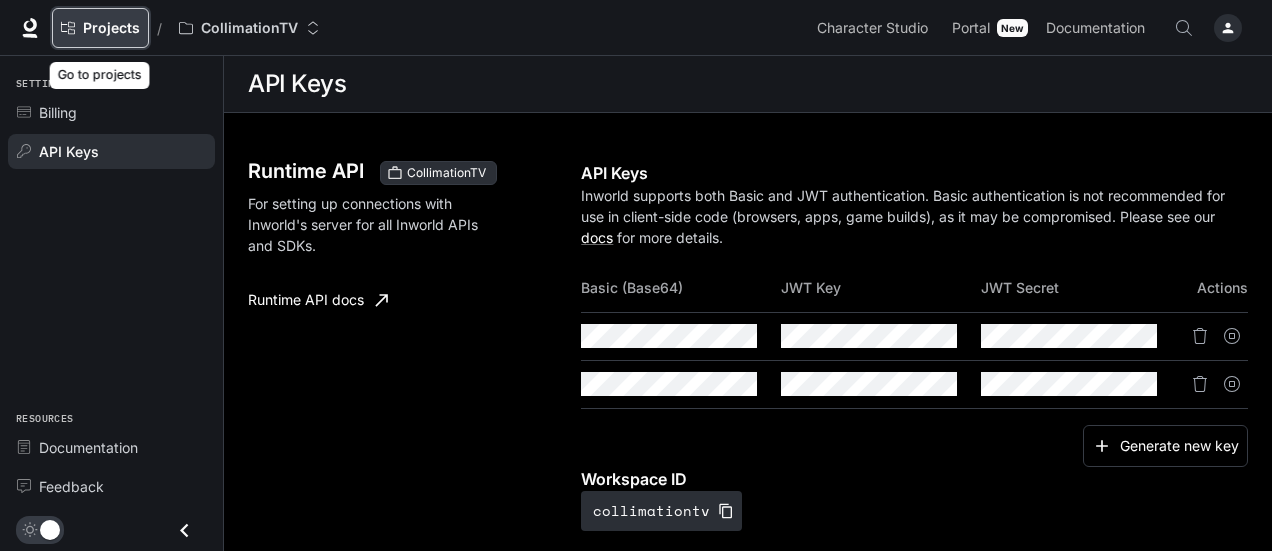 click on "Projects" at bounding box center (111, 28) 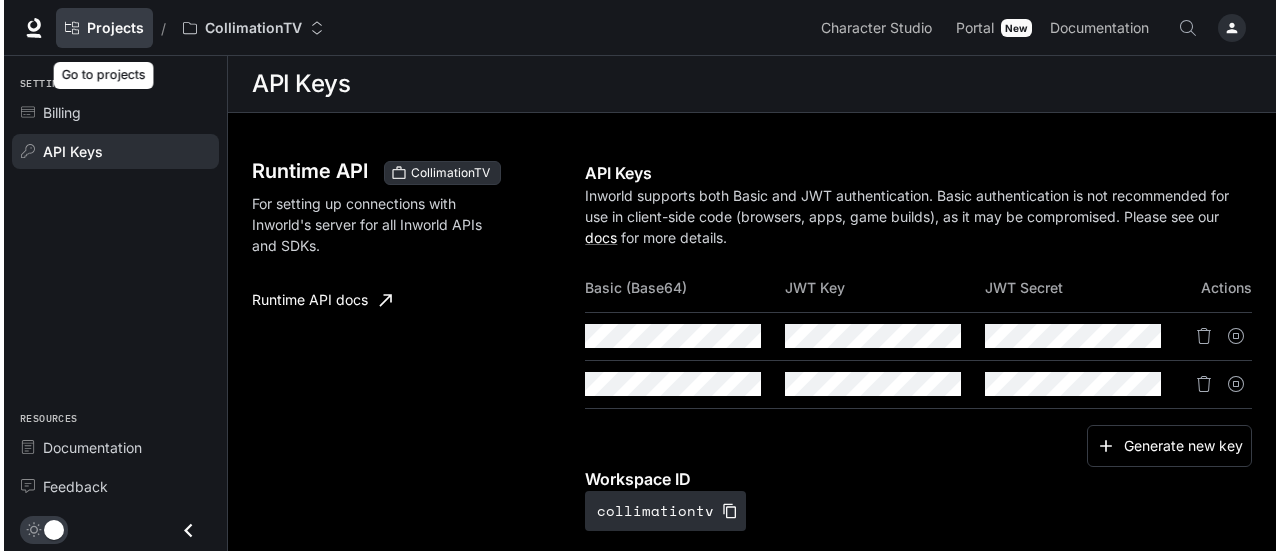 scroll, scrollTop: 0, scrollLeft: 0, axis: both 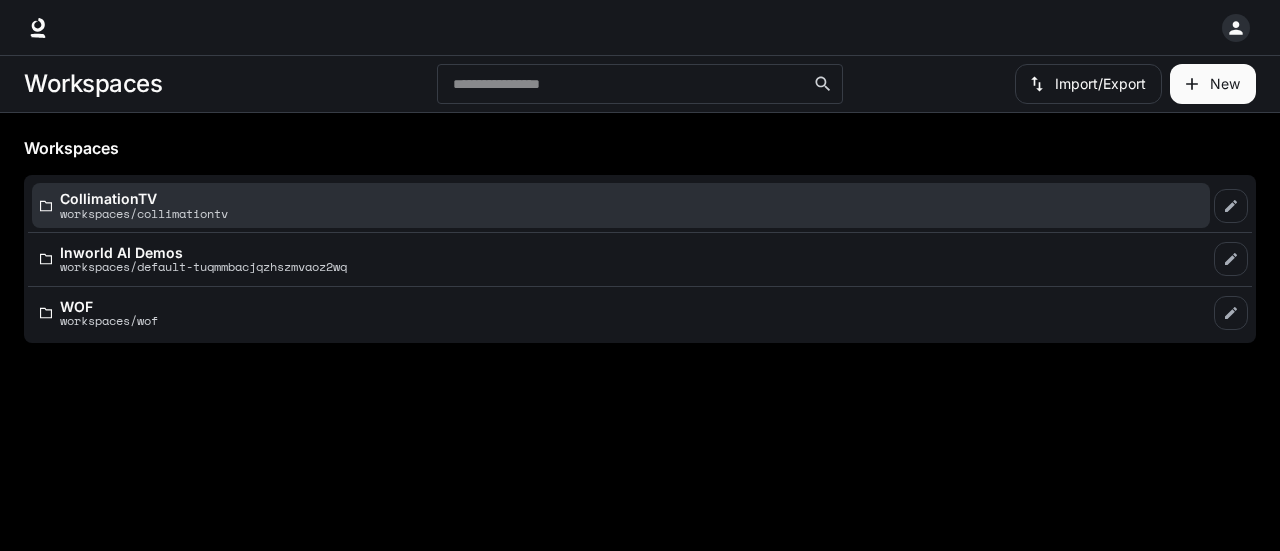 click on "workspaces/collimationtv" at bounding box center [144, 213] 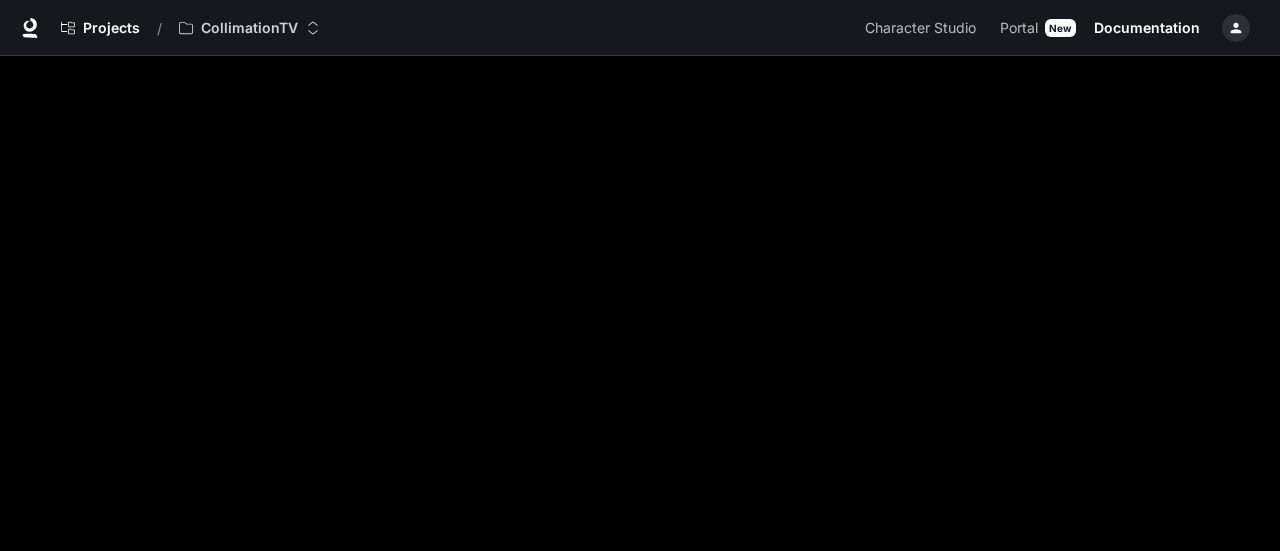 scroll, scrollTop: 0, scrollLeft: 0, axis: both 